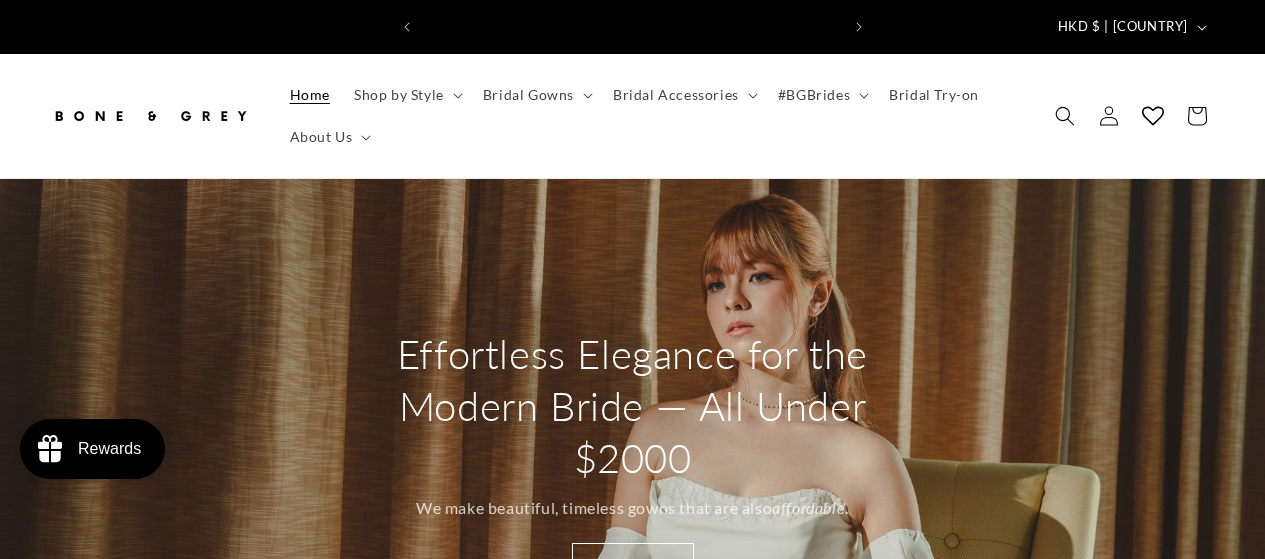 scroll, scrollTop: 0, scrollLeft: 0, axis: both 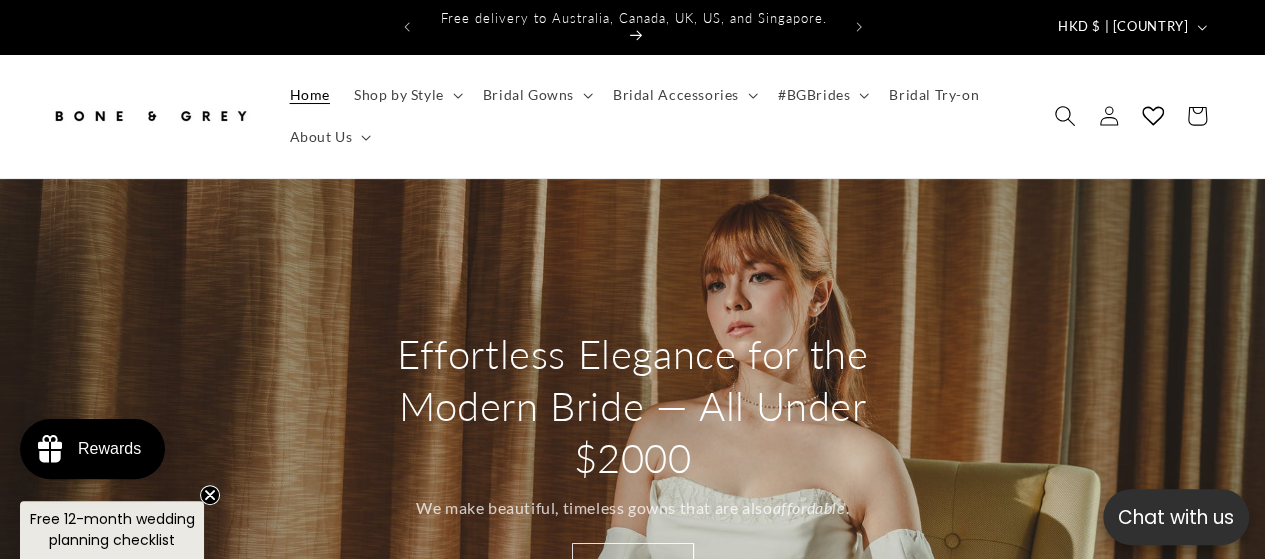 click at bounding box center (1065, 116) 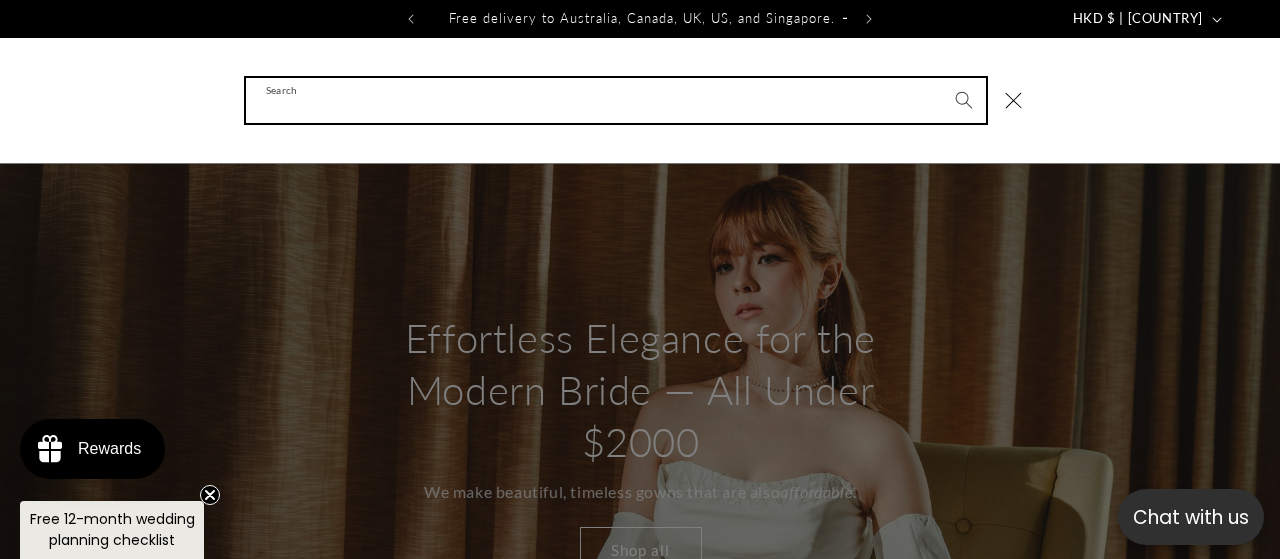 scroll, scrollTop: 0, scrollLeft: 844, axis: horizontal 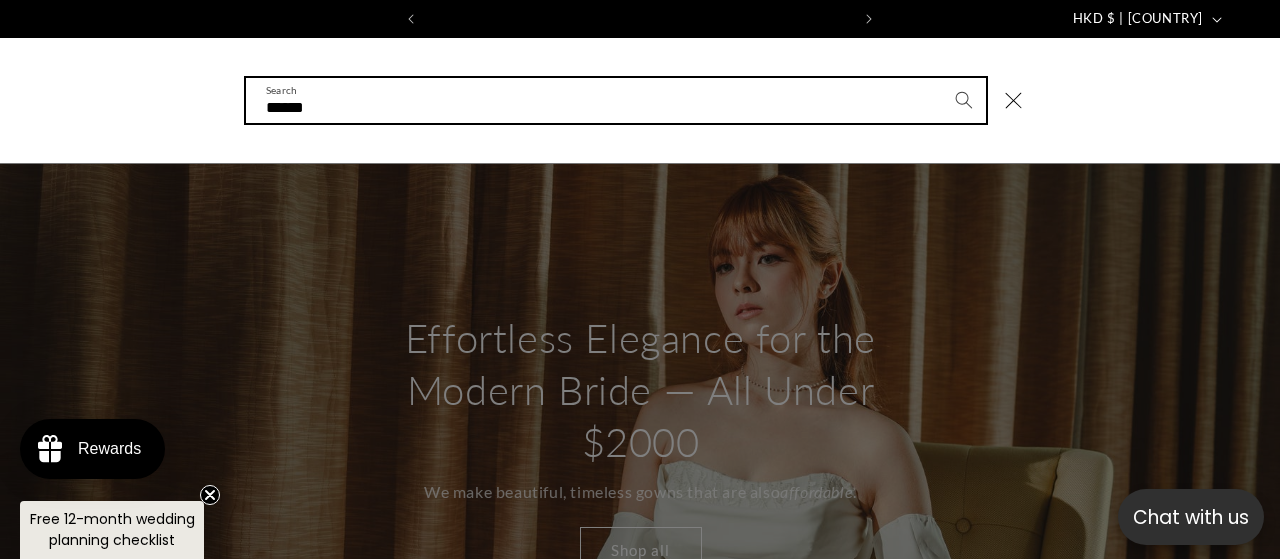 type on "******" 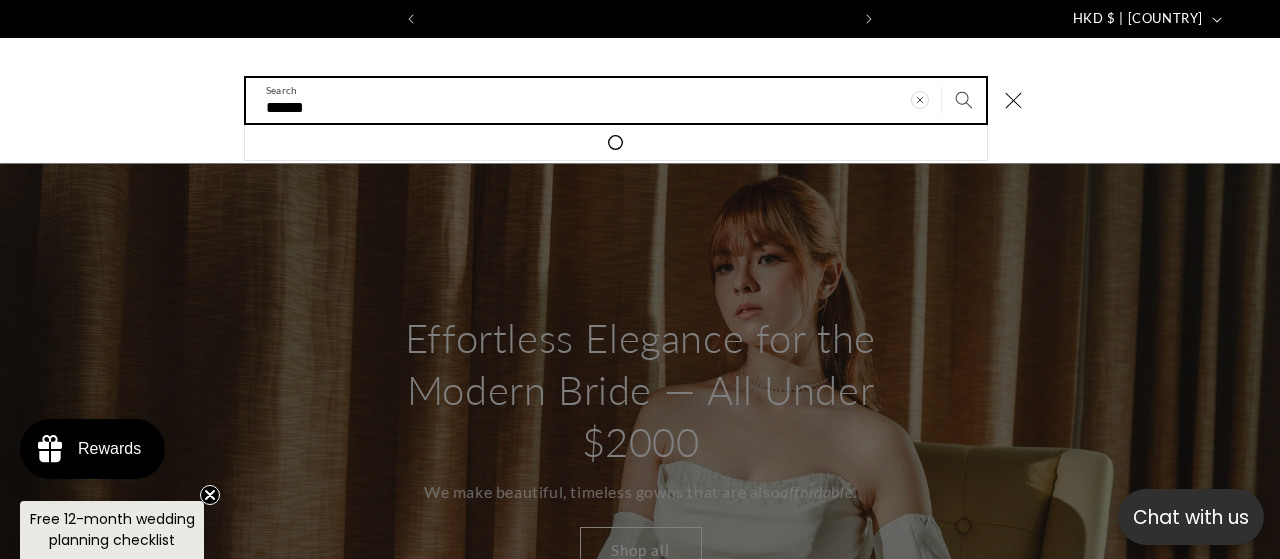 scroll, scrollTop: 0, scrollLeft: 0, axis: both 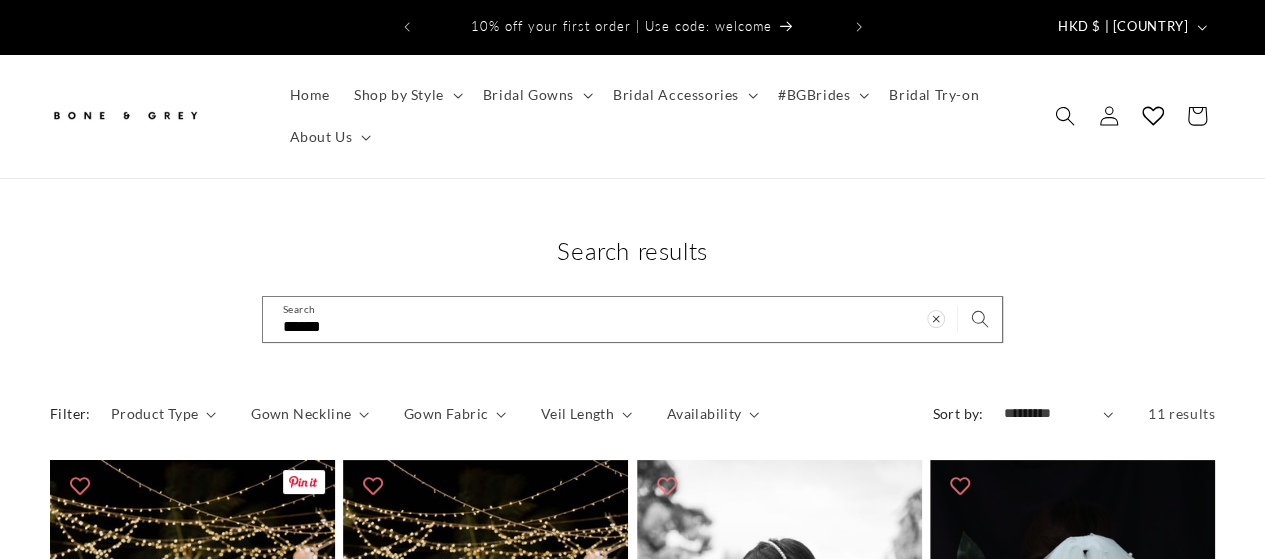 click on "Shelly" at bounding box center (192, 913) 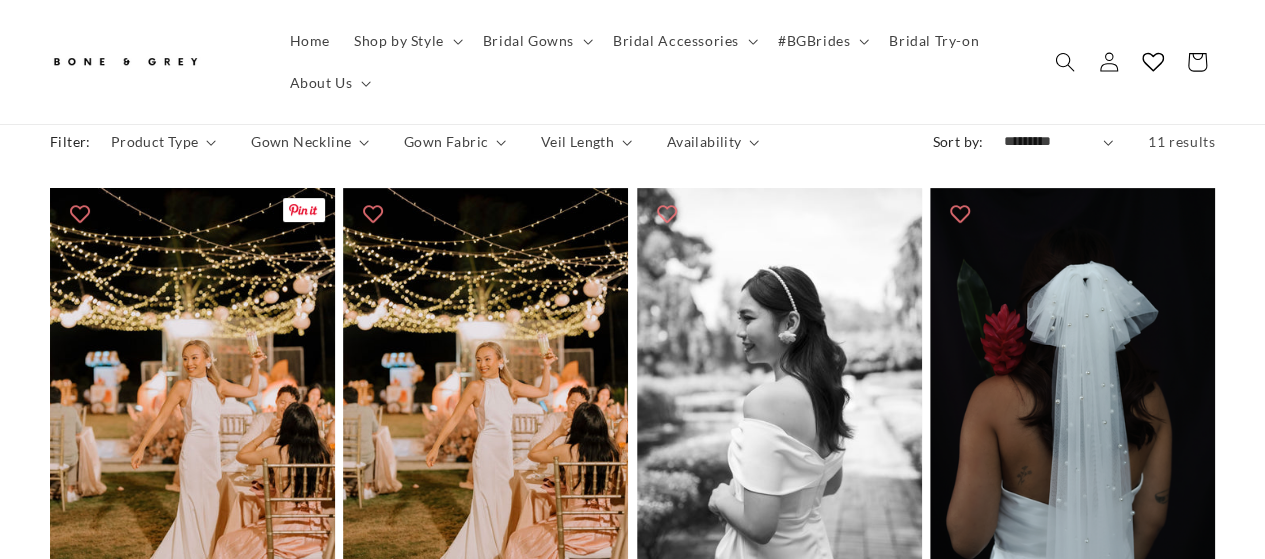scroll, scrollTop: 0, scrollLeft: 0, axis: both 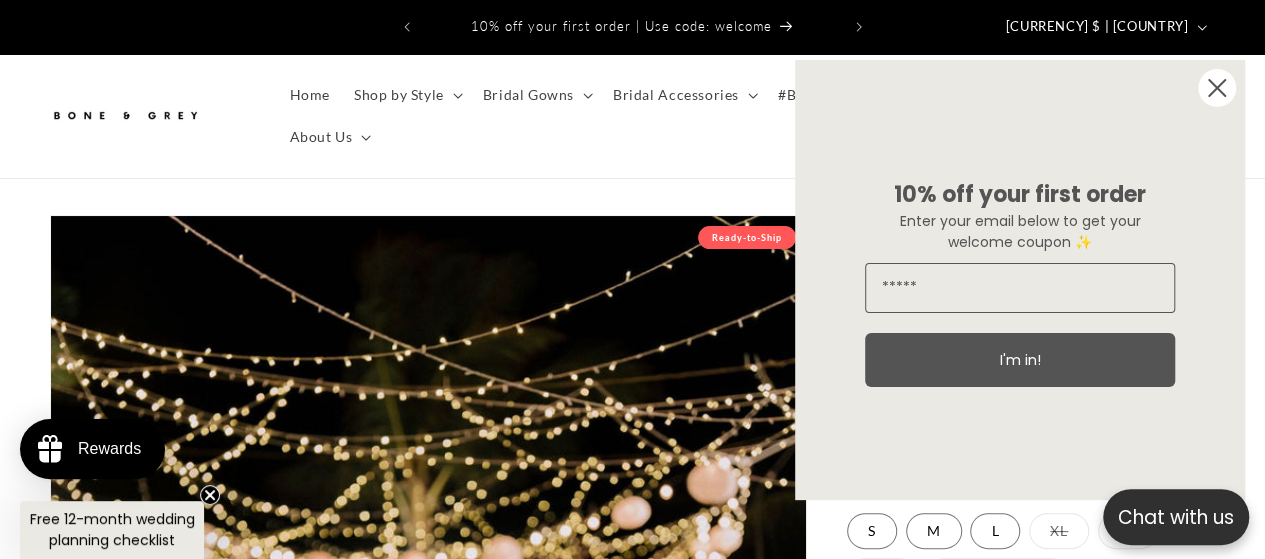 click on "Close dialog 10% off your first order Enter your email below to get your welcome coupon ✨ I'm in! ******" at bounding box center [1020, 280] 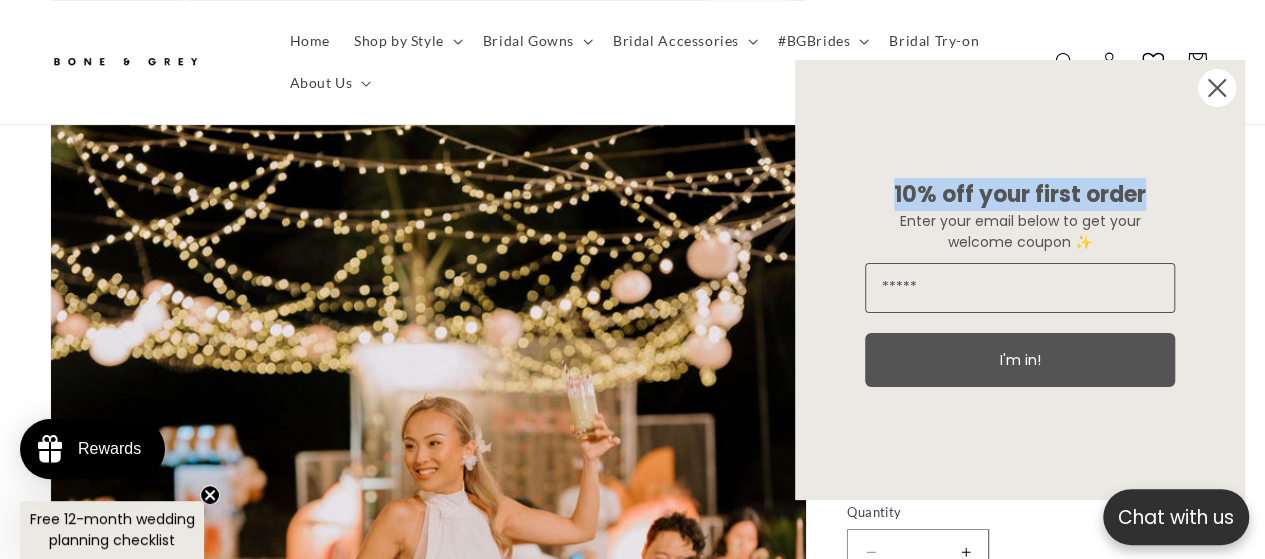 click at bounding box center [1217, 88] 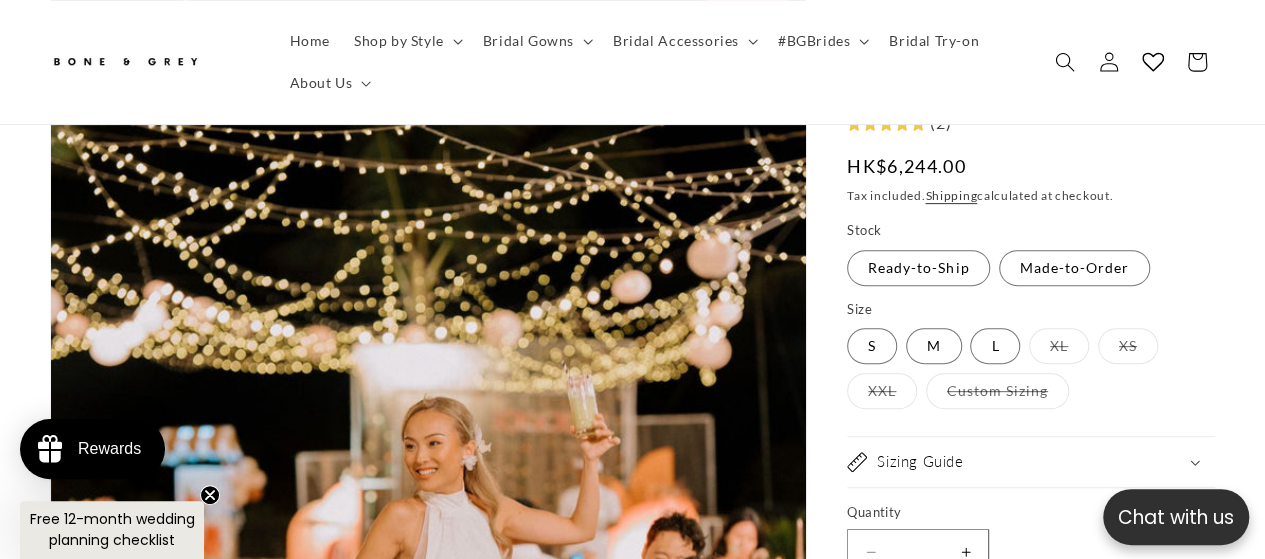 scroll, scrollTop: 0, scrollLeft: 416, axis: horizontal 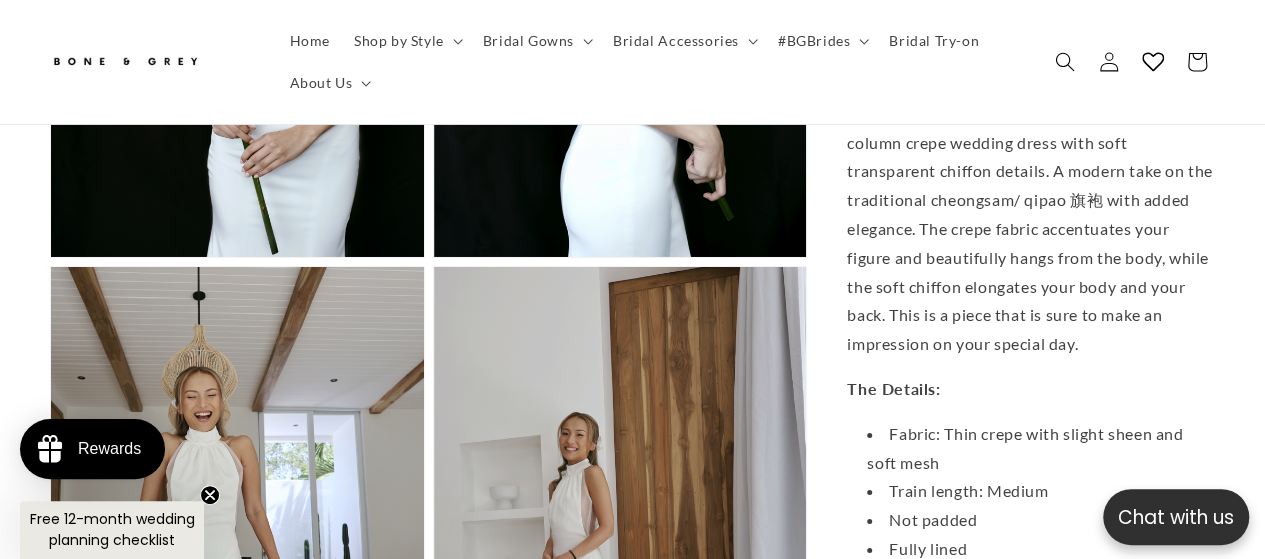 click on "Bone & Grey
Shelly
Shelly
(2)
Regular price
HK$6,244.00
Regular price
Sale price
HK$6,244.00
Unit price
/
per
Sale
Sold out
Tax included.
Shipping  calculated at checkout.
Stock
Ready-to-Ship Variant sold out or unavailable
Made-to-Order Variant sold out or unavailable
Size
S Variant sold out or unavailable
M Variant sold out or unavailable" at bounding box center [1011, -605] 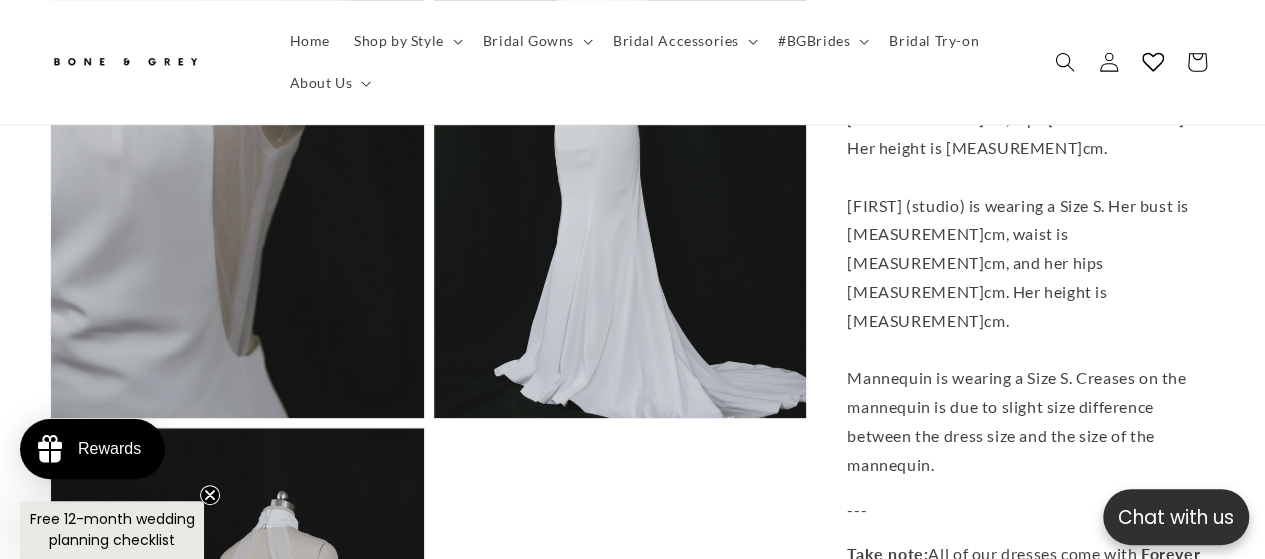 scroll, scrollTop: 4044, scrollLeft: 0, axis: vertical 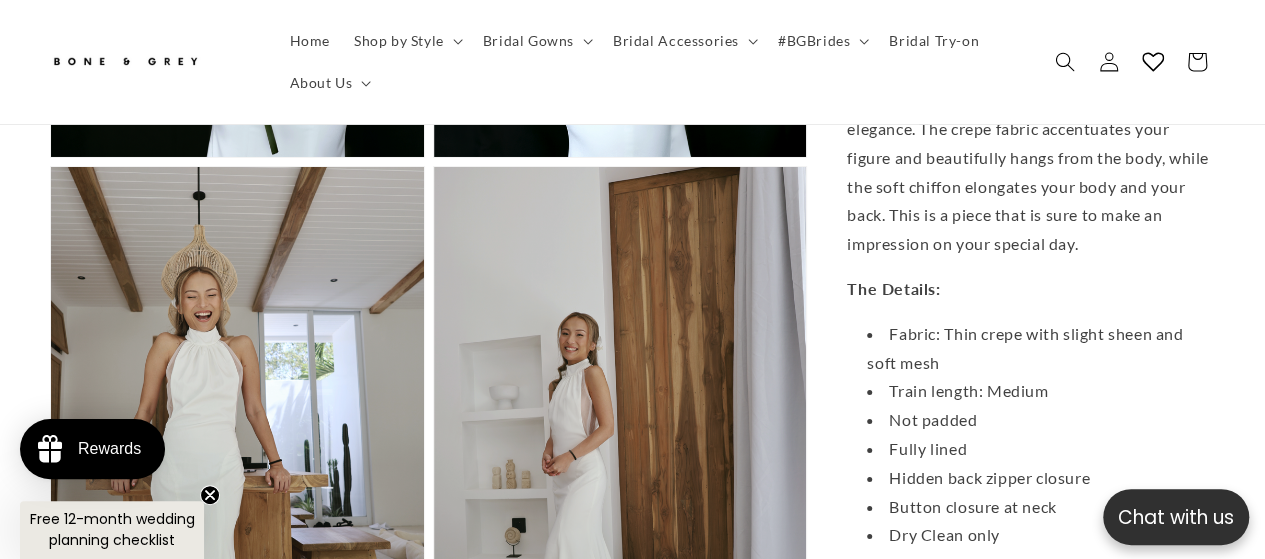 click on "A thin and comfortable halter-style, sleeveless column crepe wedding dress with soft transparent chiffon details. A modern take on the traditional cheongsam/ qipao 旗袍 with added elegance. The crepe fabric accentuates your figure and beautifully hangs from the body, while the soft chiffon elongates your body and your back. This is a piece that is sure to make an impression on your special day." at bounding box center (1031, 128) 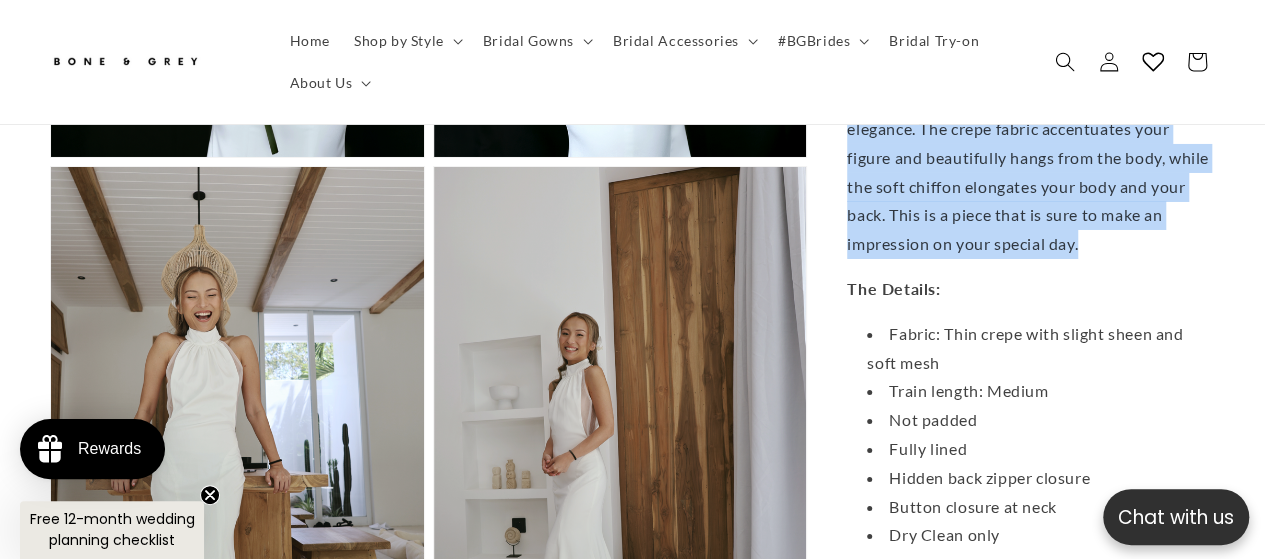 drag, startPoint x: 908, startPoint y: 158, endPoint x: 1075, endPoint y: 312, distance: 227.16734 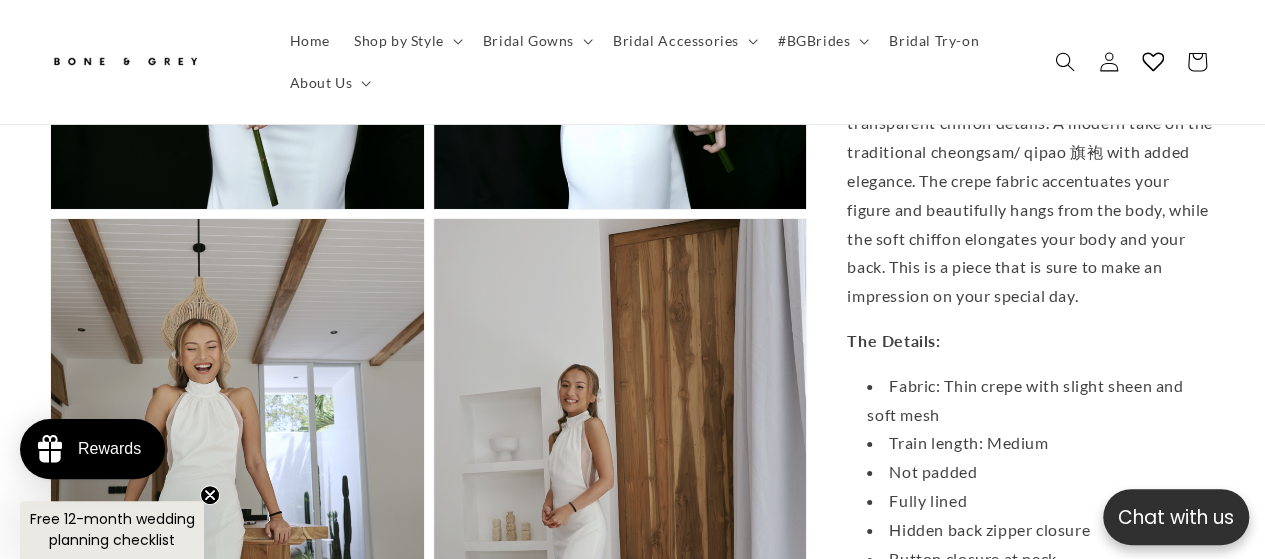 scroll, scrollTop: 3432, scrollLeft: 0, axis: vertical 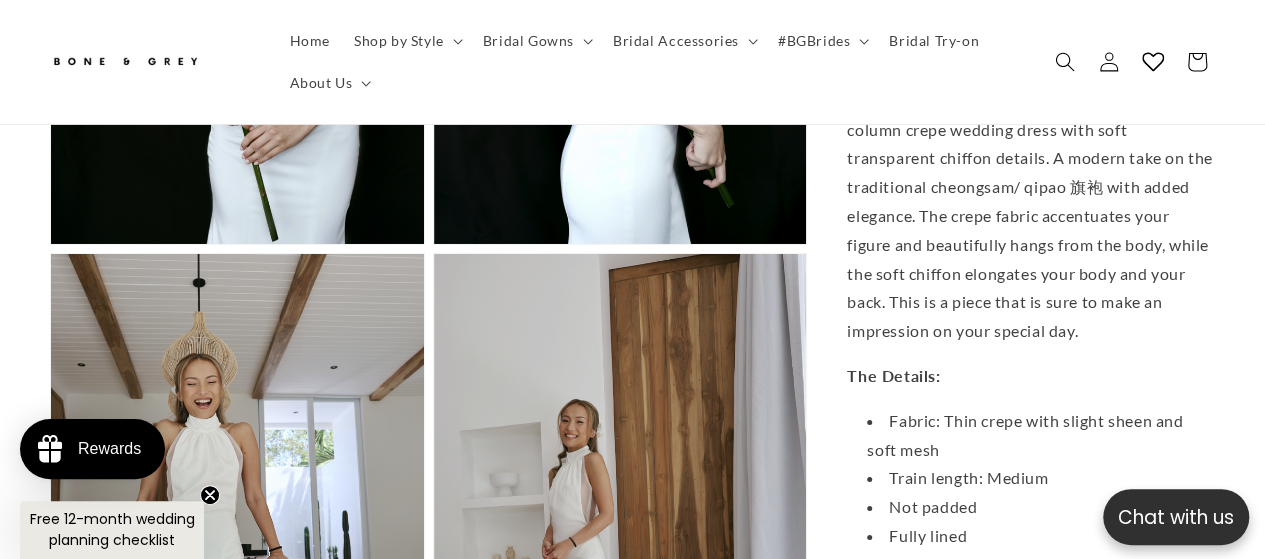click on "Bone & Grey
Shelly
Shelly
(2)
Regular price
HK$6,244.00
Regular price
Sale price
HK$6,244.00
Unit price
/
per
Sale
Sold out
Tax included.
Shipping  calculated at checkout.
Stock
Ready-to-Ship Variant sold out or unavailable
Made-to-Order Variant sold out or unavailable
Size
S Variant sold out or unavailable
M Variant sold out or unavailable" at bounding box center (1011, -618) 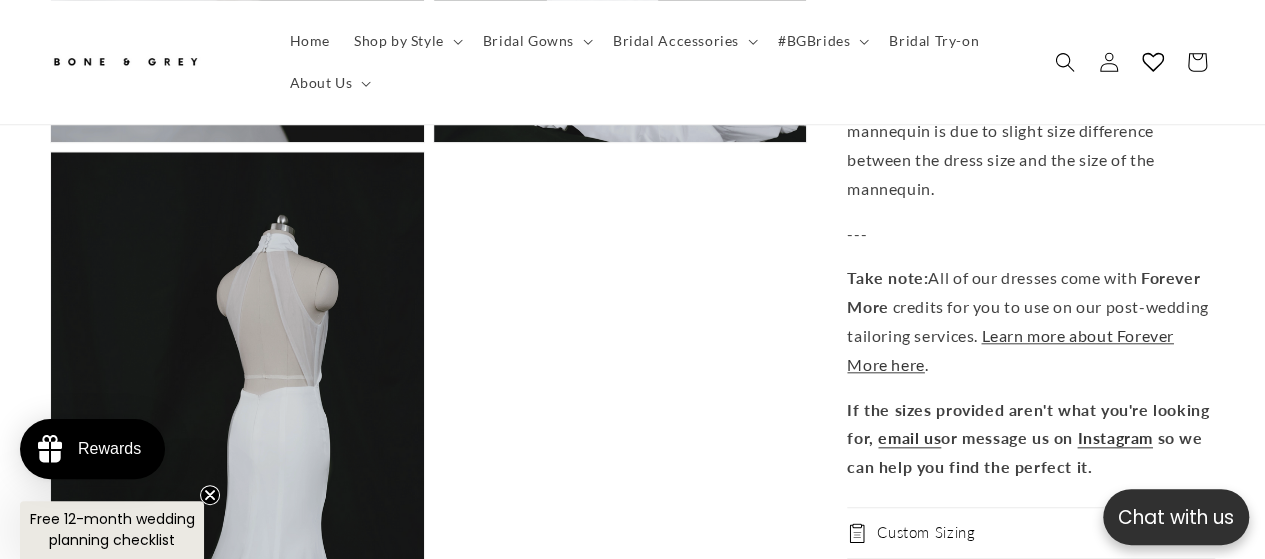 scroll, scrollTop: 4635, scrollLeft: 0, axis: vertical 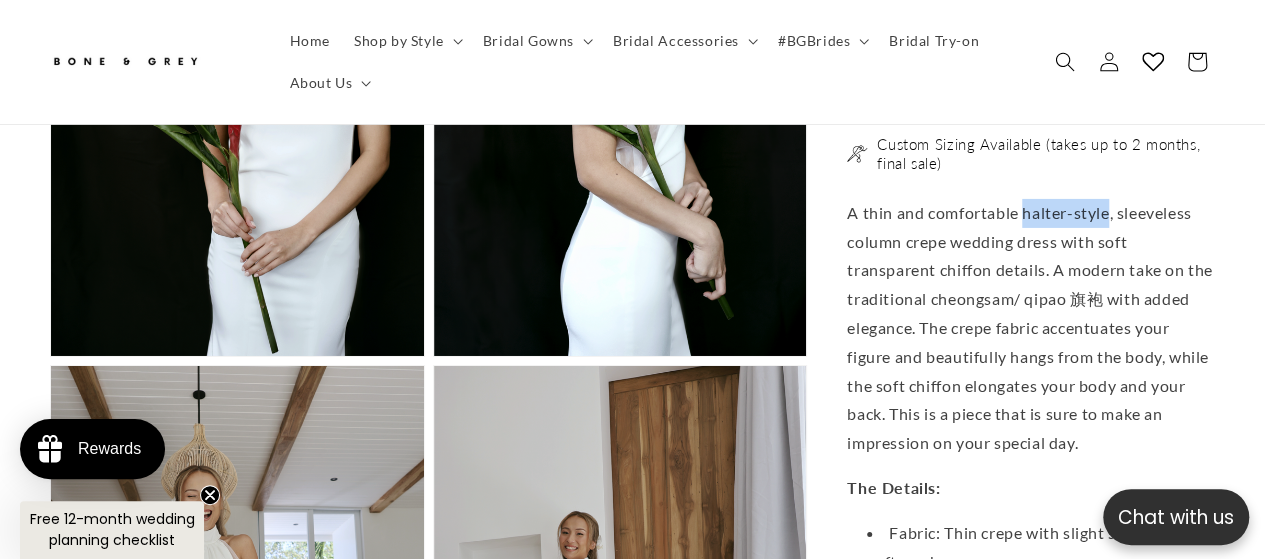 click on "A thin and comfortable halter-style, sleeveless column crepe wedding dress with soft transparent chiffon details. A modern take on the traditional cheongsam/ qipao 旗袍 with added elegance. The crepe fabric accentuates your figure and beautifully hangs from the body, while the soft chiffon elongates your body and your back. This is a piece that is sure to make an impression on your special day." at bounding box center (1031, 327) 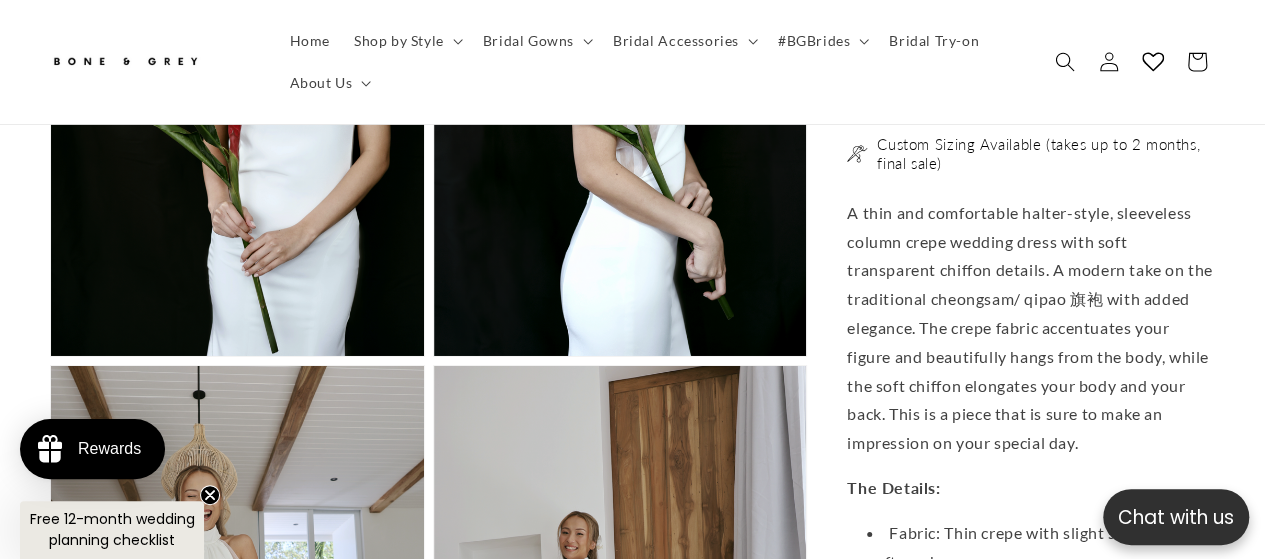 click on "Bone & Grey
Shelly
Shelly
(2)
Regular price
HK$6,244.00
Regular price
Sale price
HK$6,244.00
Unit price
/
per
Sale
Sold out
Tax included.
Shipping  calculated at checkout.
Stock
Ready-to-Ship Variant sold out or unavailable
Made-to-Order Variant sold out or unavailable
Size
S Variant sold out or unavailable
M Variant sold out or unavailable" at bounding box center (1011, -506) 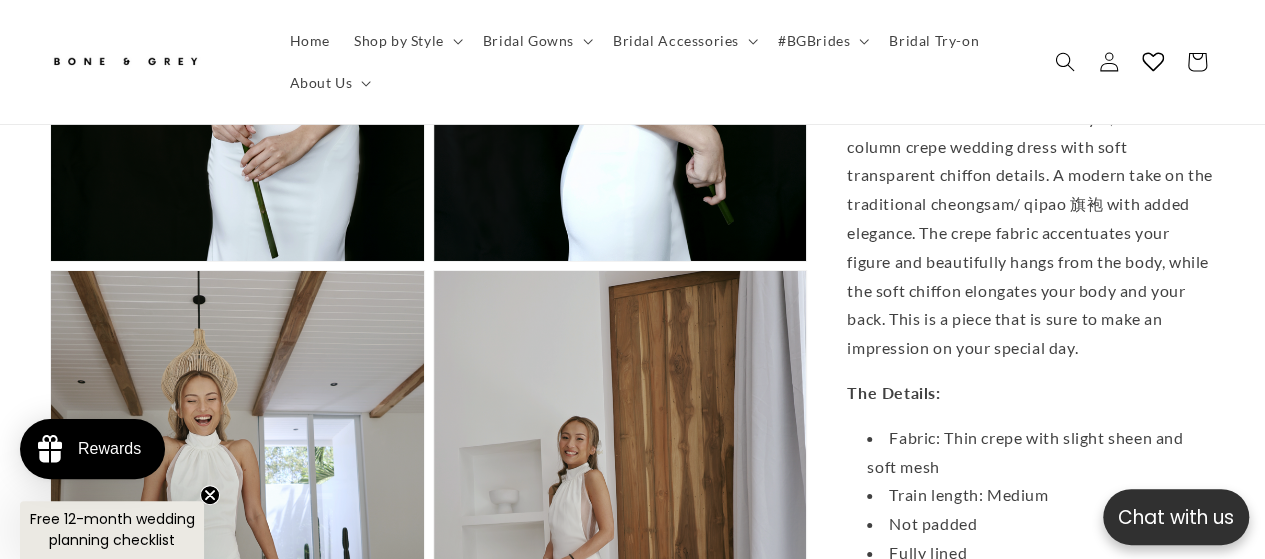 scroll, scrollTop: 3386, scrollLeft: 0, axis: vertical 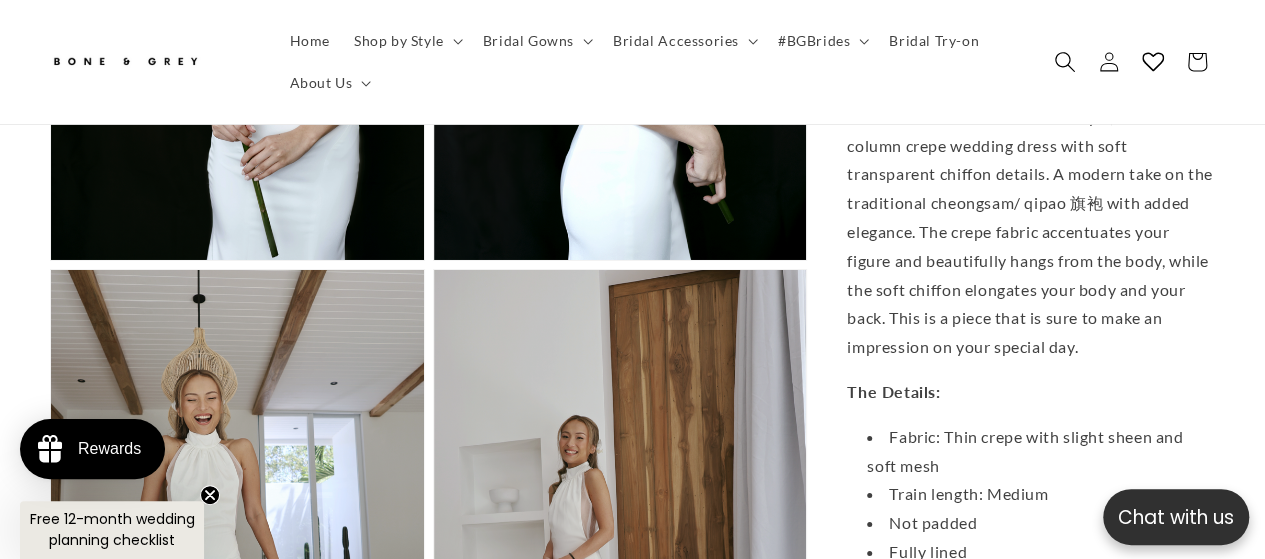 click at bounding box center [1064, 61] 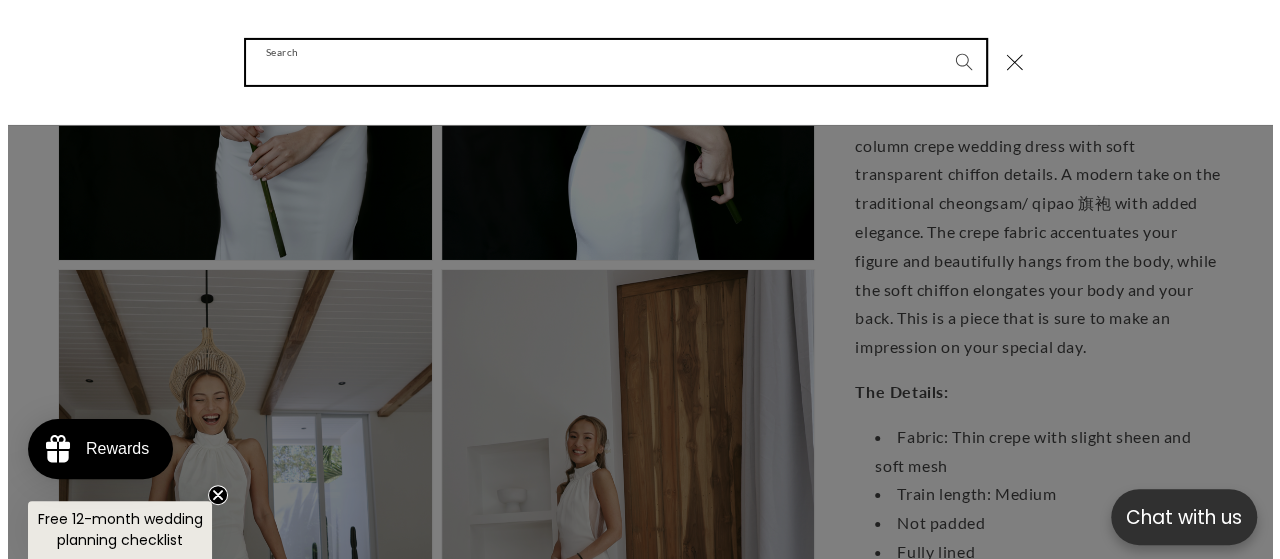 scroll, scrollTop: 0, scrollLeft: 422, axis: horizontal 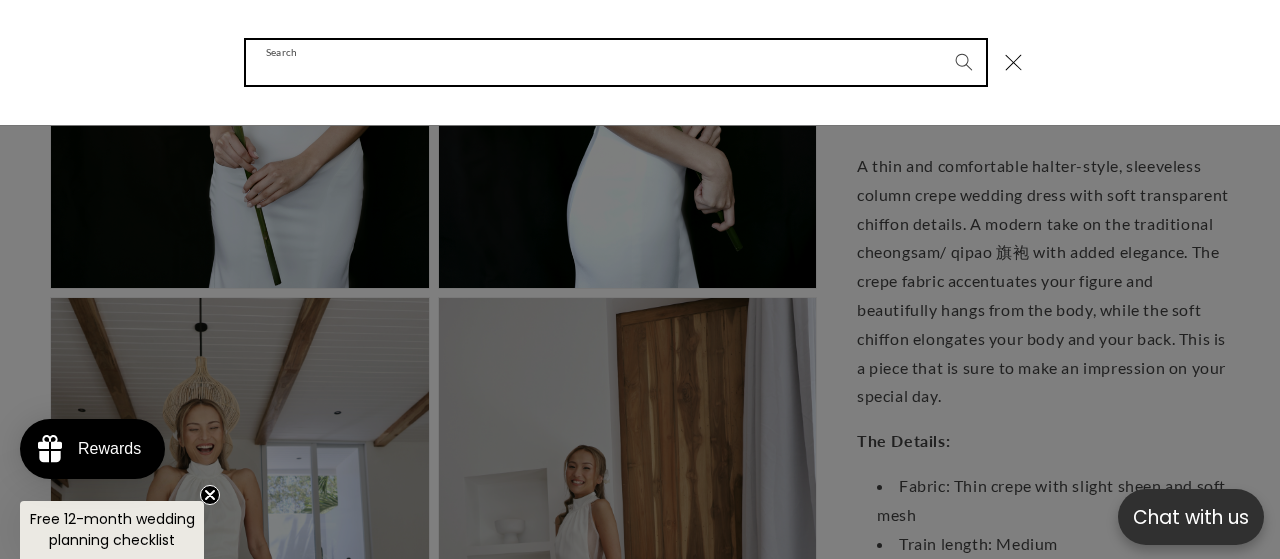 click on "Search" at bounding box center (616, 62) 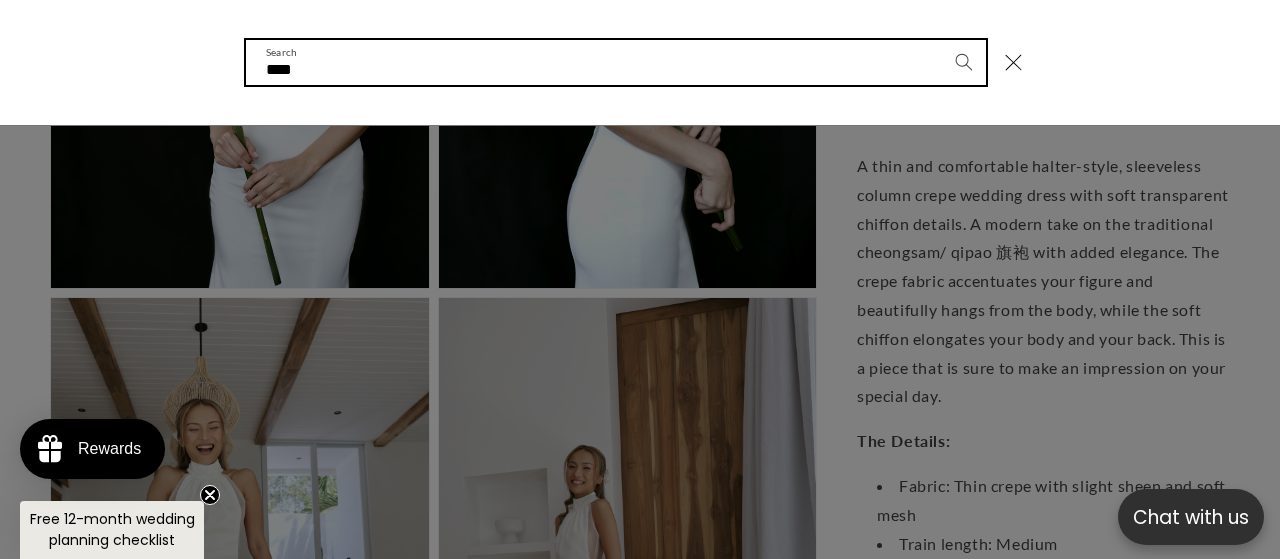 scroll, scrollTop: 0, scrollLeft: 844, axis: horizontal 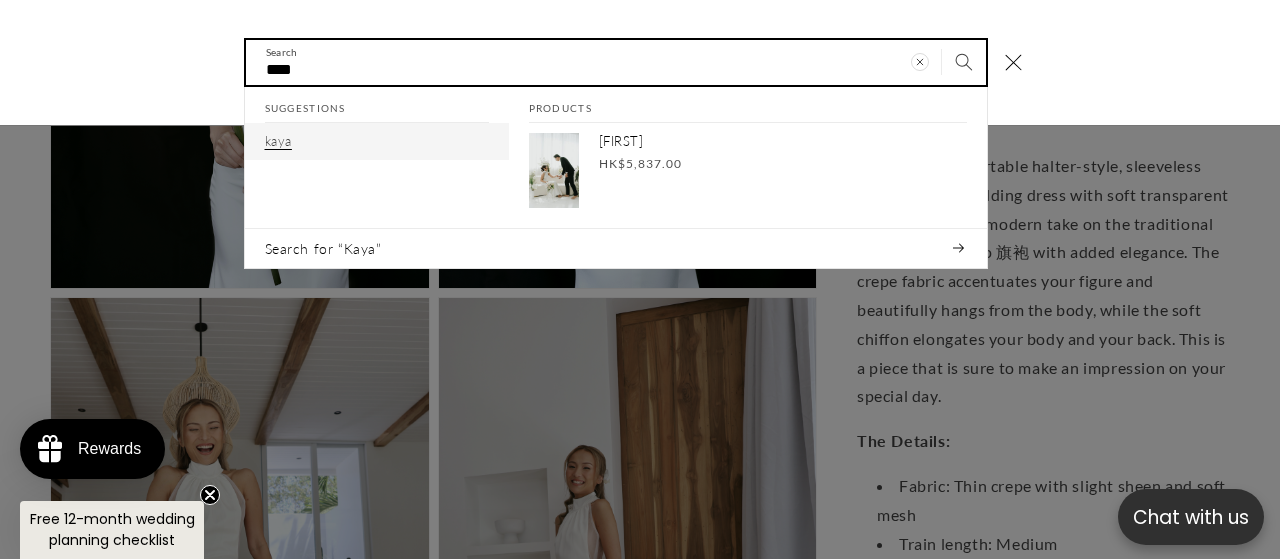 type on "****" 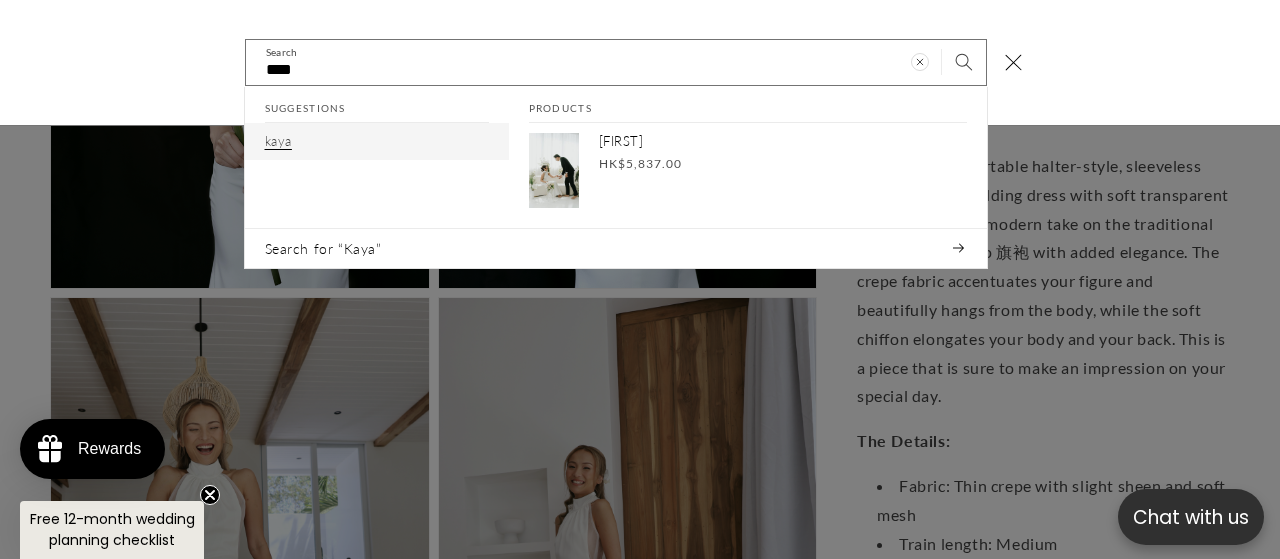 click on "kaya" at bounding box center [377, 141] 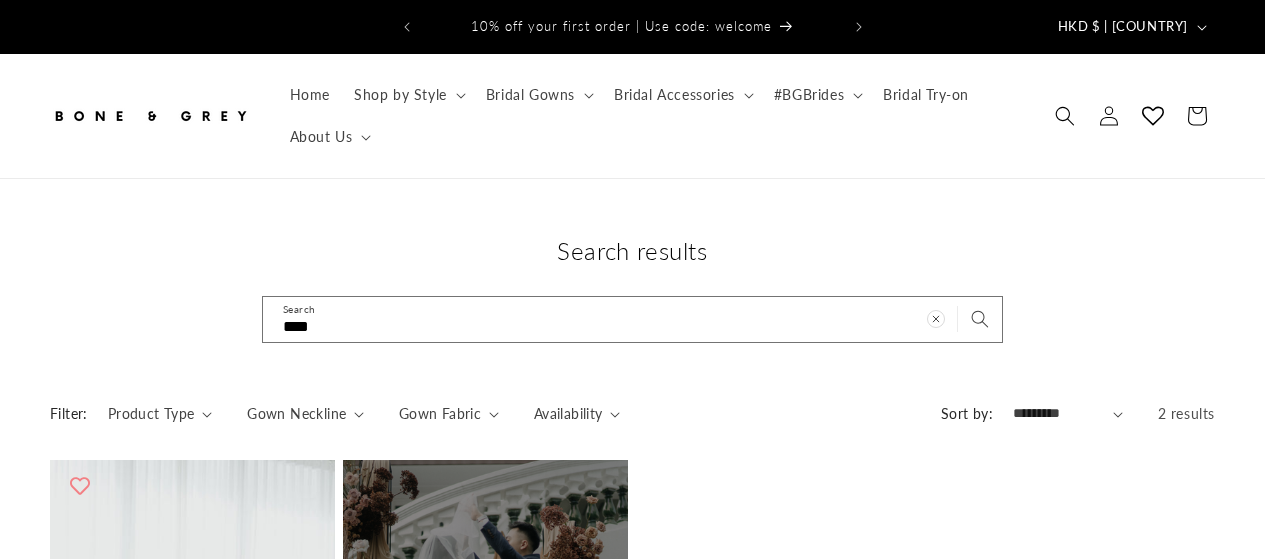 scroll, scrollTop: 0, scrollLeft: 0, axis: both 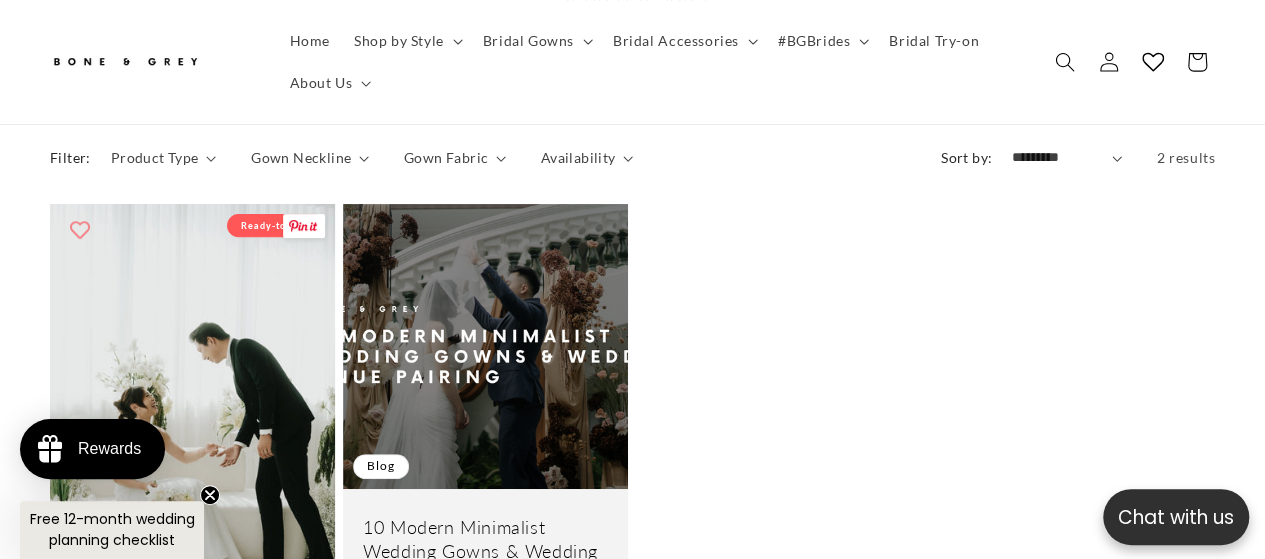 click on "Kaya" at bounding box center [192, 657] 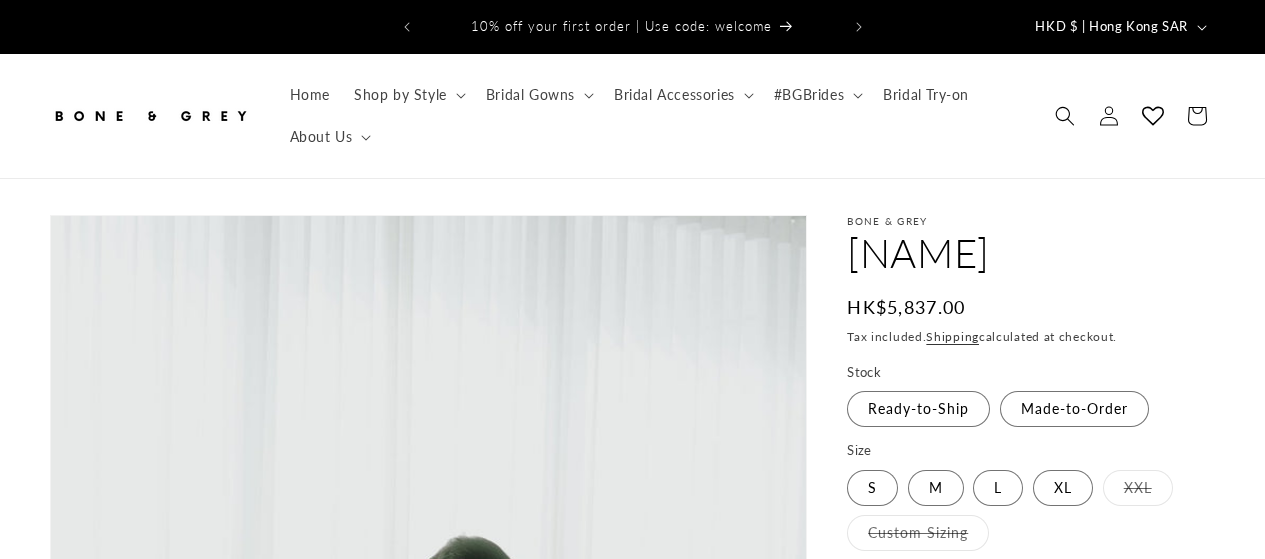 scroll, scrollTop: 0, scrollLeft: 0, axis: both 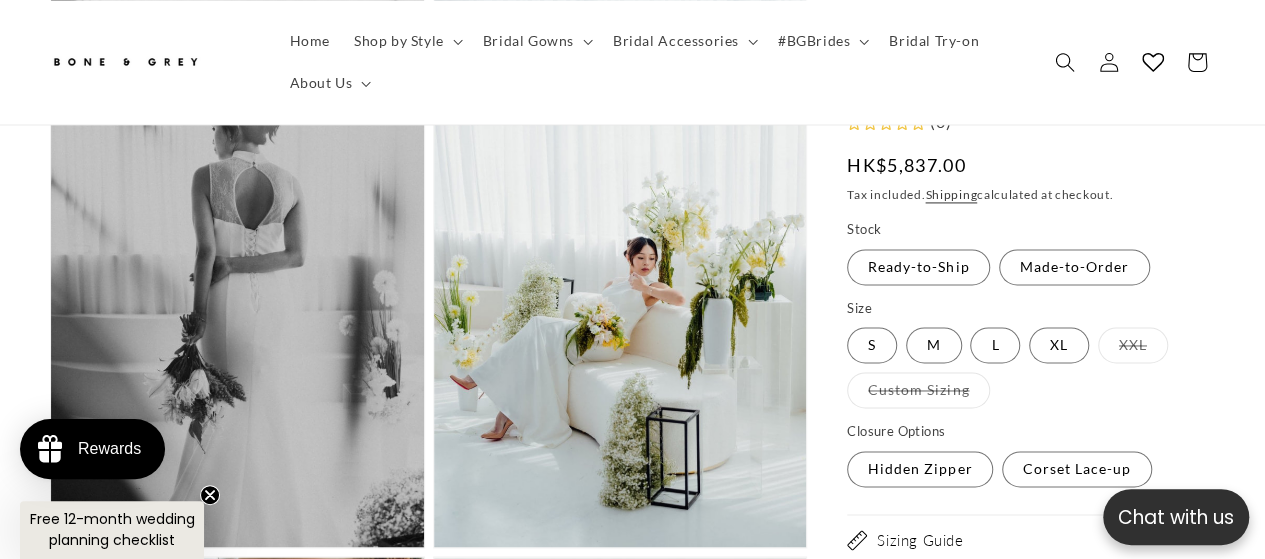 click on "Size
S Variant sold out or unavailable
M Variant sold out or unavailable
L Variant sold out or unavailable
XL Variant sold out or unavailable
XXL Variant sold out or unavailable
Custom Sizing Variant sold out or unavailable" at bounding box center [1031, 356] 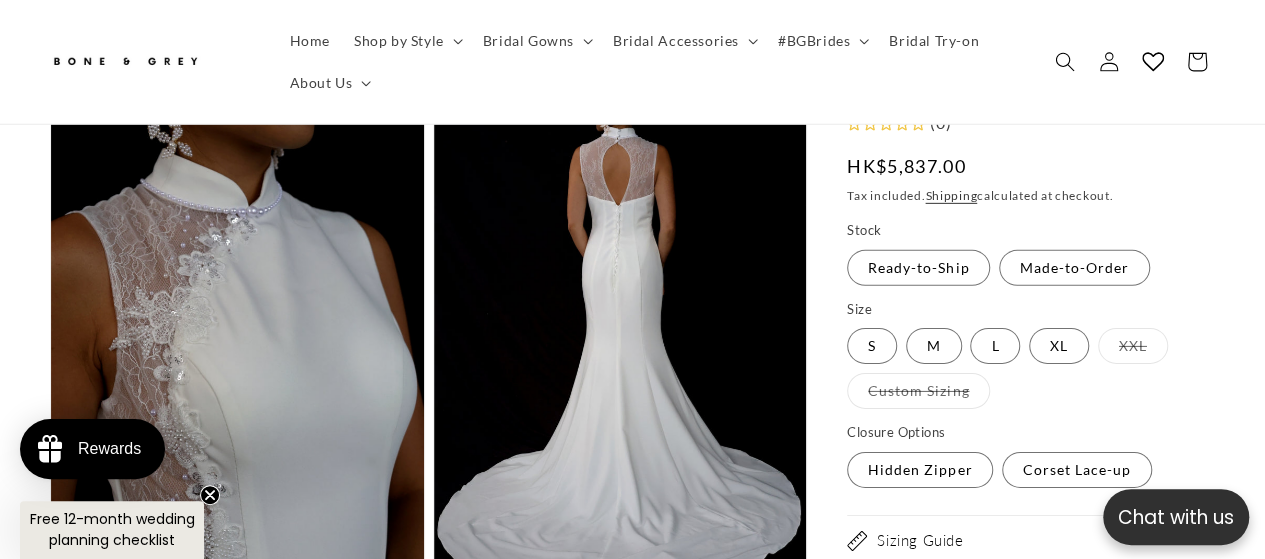 scroll, scrollTop: 3122, scrollLeft: 0, axis: vertical 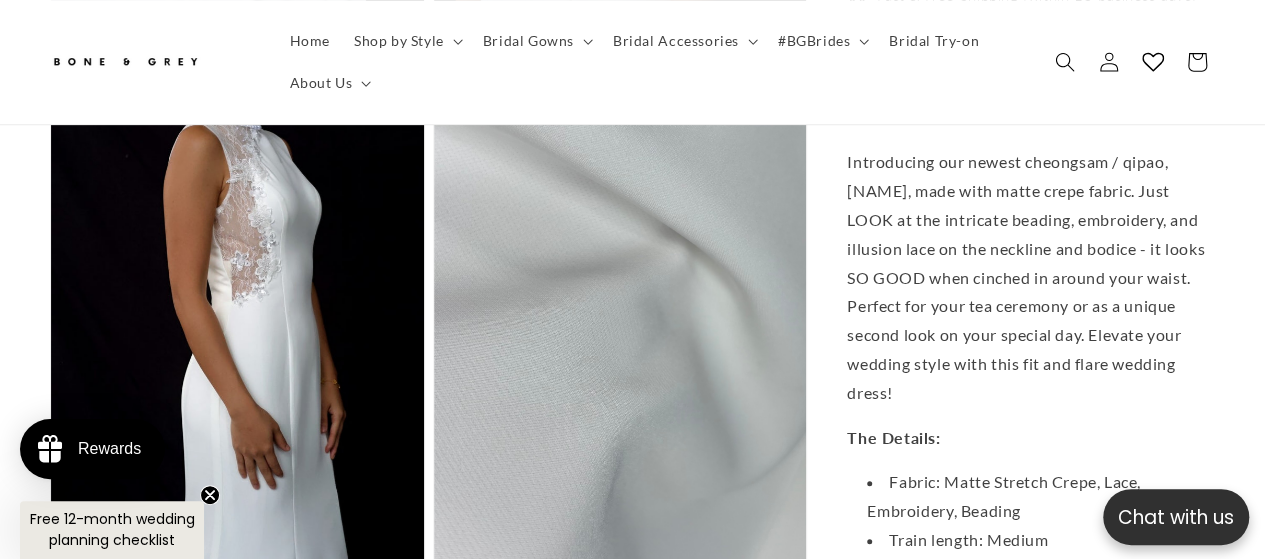 click on "Introducing our newest cheongsam / qipao, [NAME], made with matte crepe fabric. Just LOOK at the intricate beading, embroidery, and illusion lace on the neckline and bodice - it looks SO GOOD when cinched in around your waist. Perfect for your tea ceremony or as a unique second look on your special day. Elevate your wedding style with this fit and flare wedding dress!" at bounding box center [1031, 278] 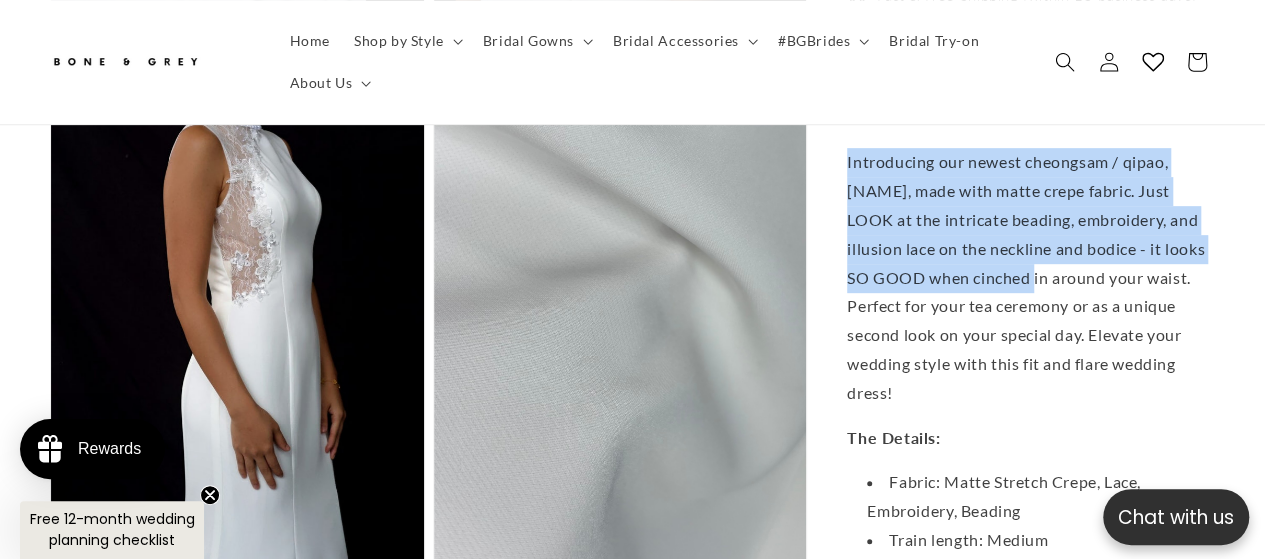 drag, startPoint x: 875, startPoint y: 217, endPoint x: 1015, endPoint y: 331, distance: 180.54362 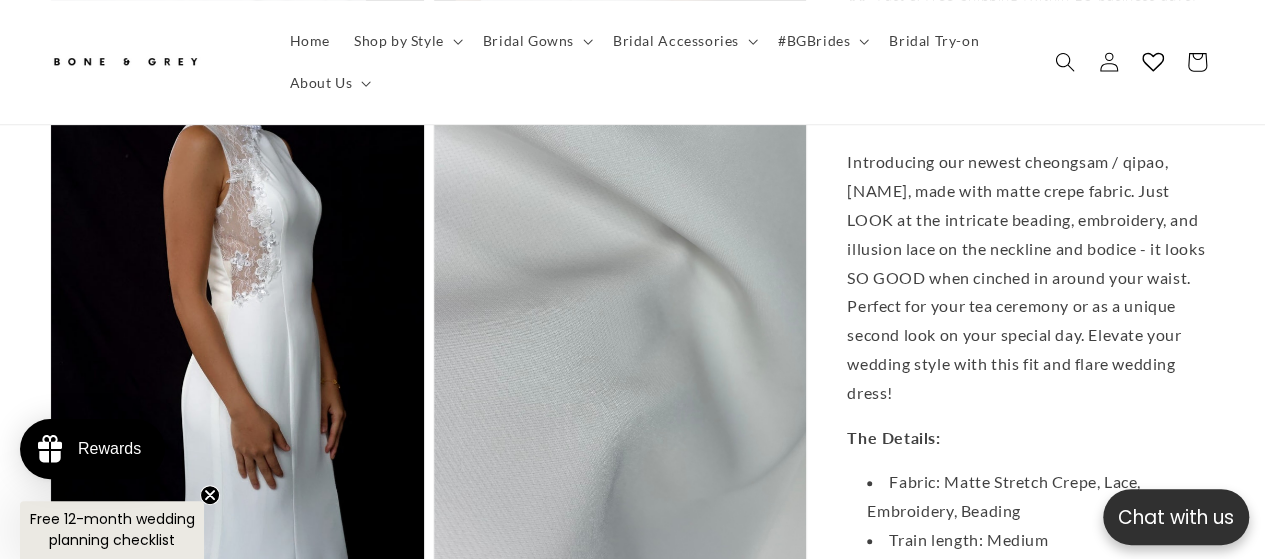 scroll, scrollTop: 0, scrollLeft: 0, axis: both 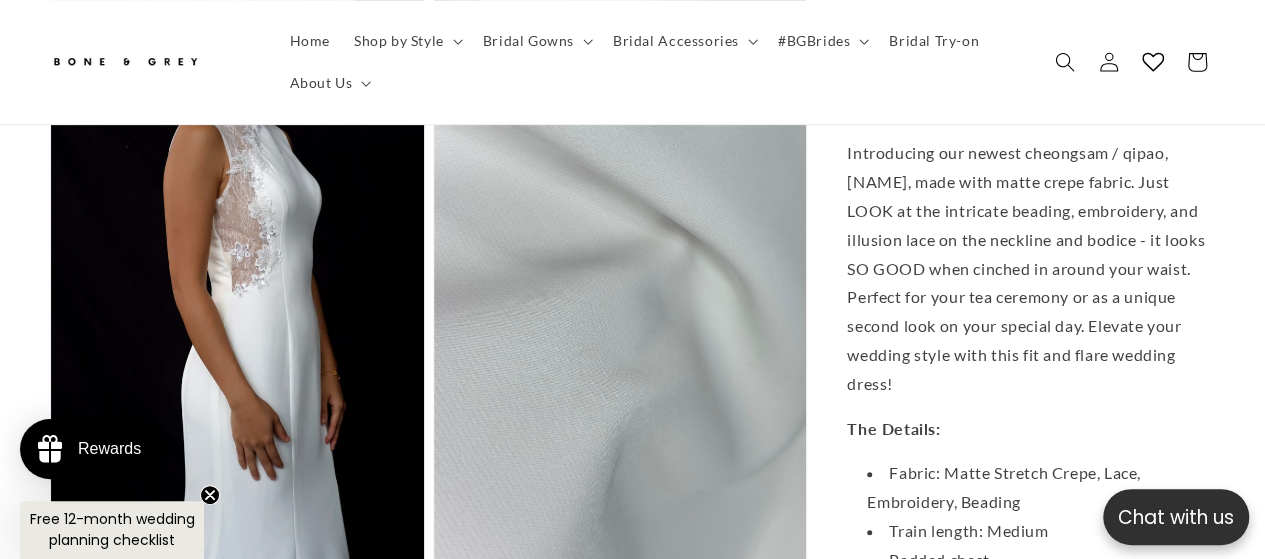 click on "Introducing our newest cheongsam / qipao, [NAME], made with matte crepe fabric. Just LOOK at the intricate beading, embroidery, and illusion lace on the neckline and bodice - it looks SO GOOD when cinched in around your waist. Perfect for your tea ceremony or as a unique second look on your special day. Elevate your wedding style with this fit and flare wedding dress!" at bounding box center (1031, 269) 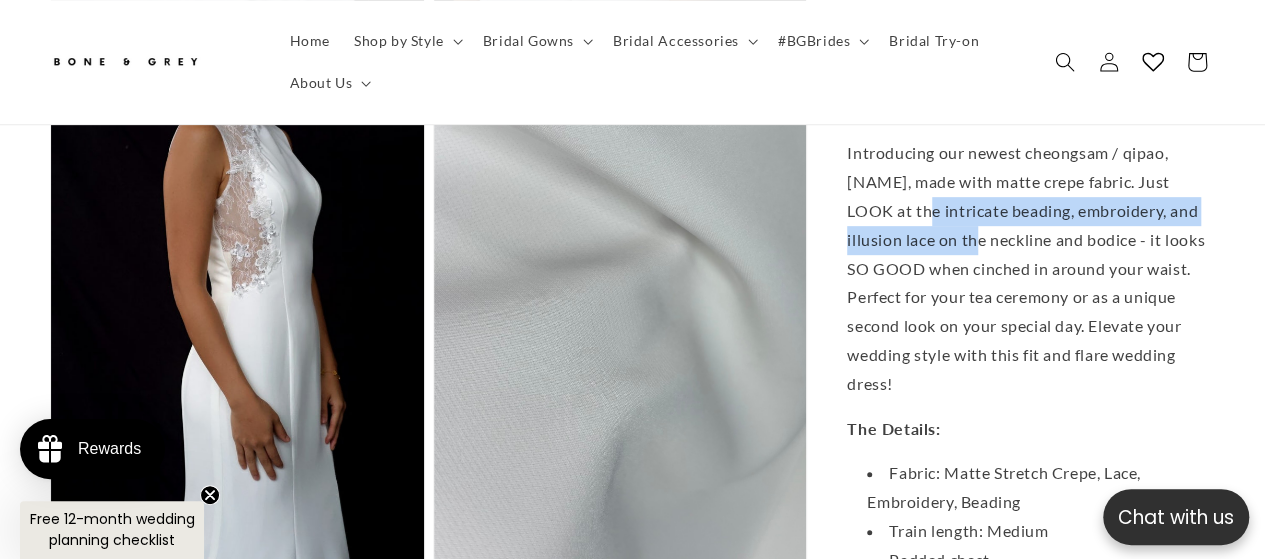 scroll, scrollTop: 0, scrollLeft: 0, axis: both 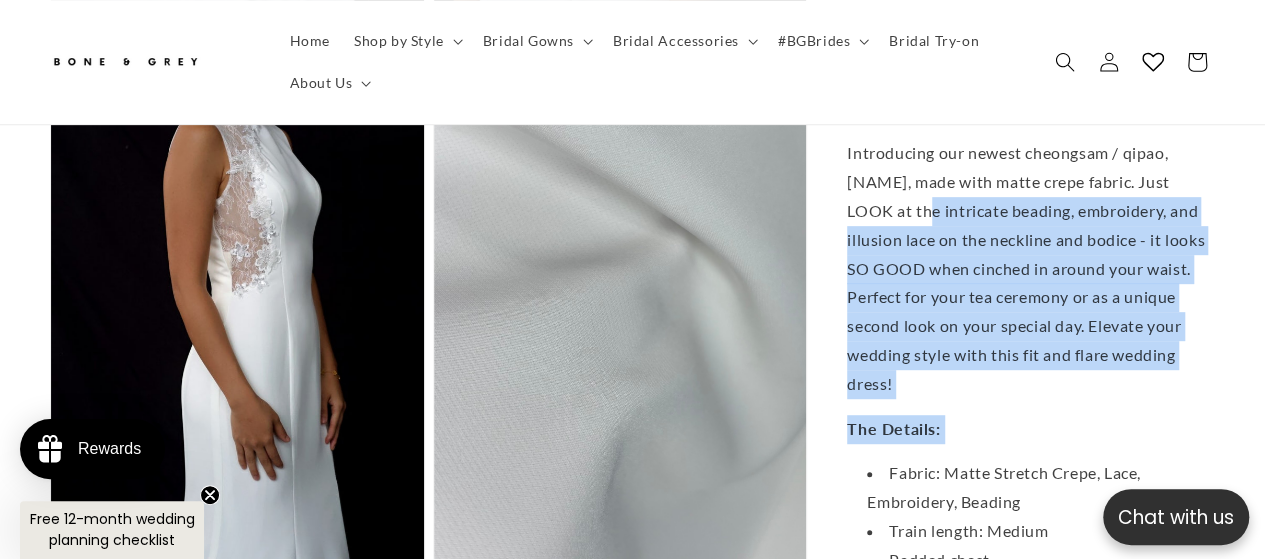 drag, startPoint x: 910, startPoint y: 261, endPoint x: 940, endPoint y: 463, distance: 204.21558 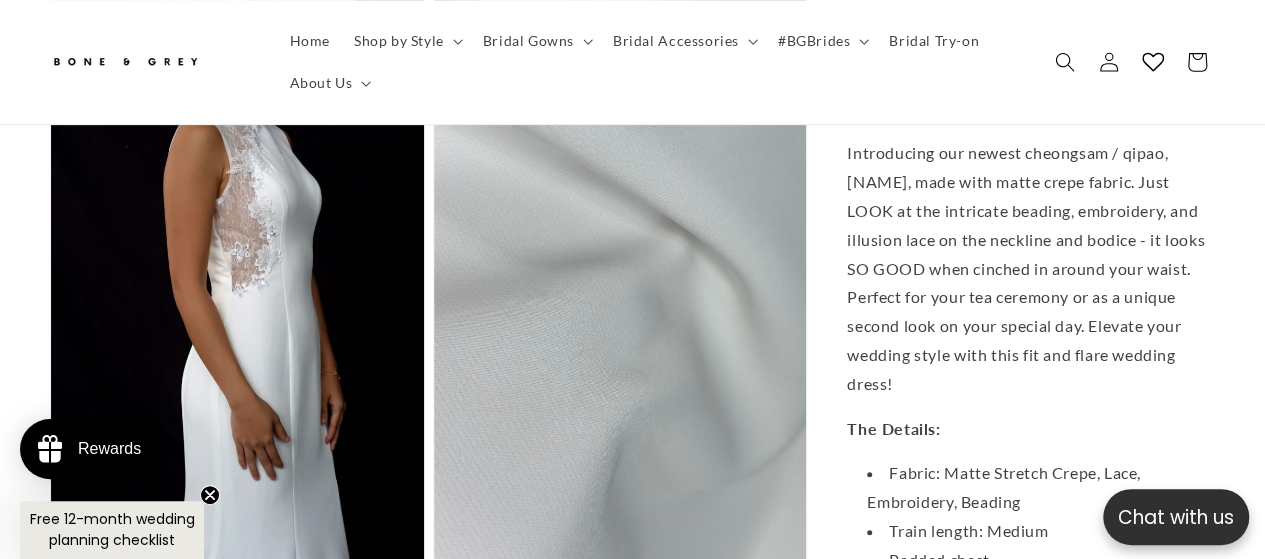 click on "Introducing our newest cheongsam / qipao, [NAME], made with matte crepe fabric. Just LOOK at the intricate beading, embroidery, and illusion lace on the neckline and bodice - it looks SO GOOD when cinched in around your waist. Perfect for your tea ceremony or as a unique second look on your special day. Elevate your wedding style with this fit and flare wedding dress!" at bounding box center [1031, 269] 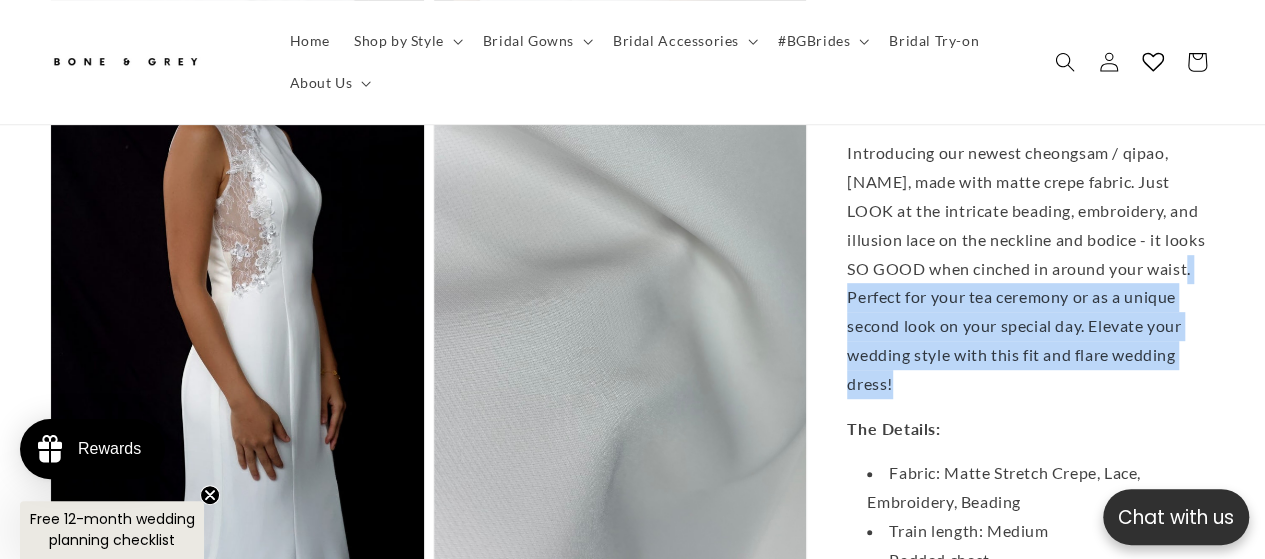 drag, startPoint x: 868, startPoint y: 344, endPoint x: 897, endPoint y: 425, distance: 86.034874 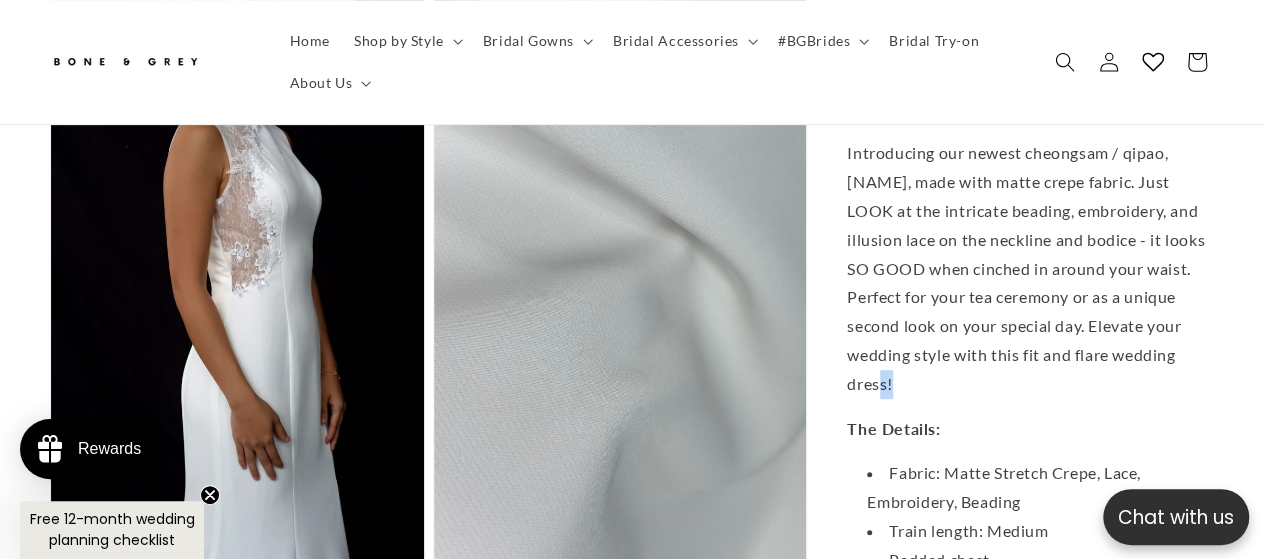 click on "Introducing our newest cheongsam / qipao, [NAME], made with matte crepe fabric. Just LOOK at the intricate beading, embroidery, and illusion lace on the neckline and bodice - it looks SO GOOD when cinched in around your waist. Perfect for your tea ceremony or as a unique second look on your special day. Elevate your wedding style with this fit and flare wedding dress!" at bounding box center [1031, 269] 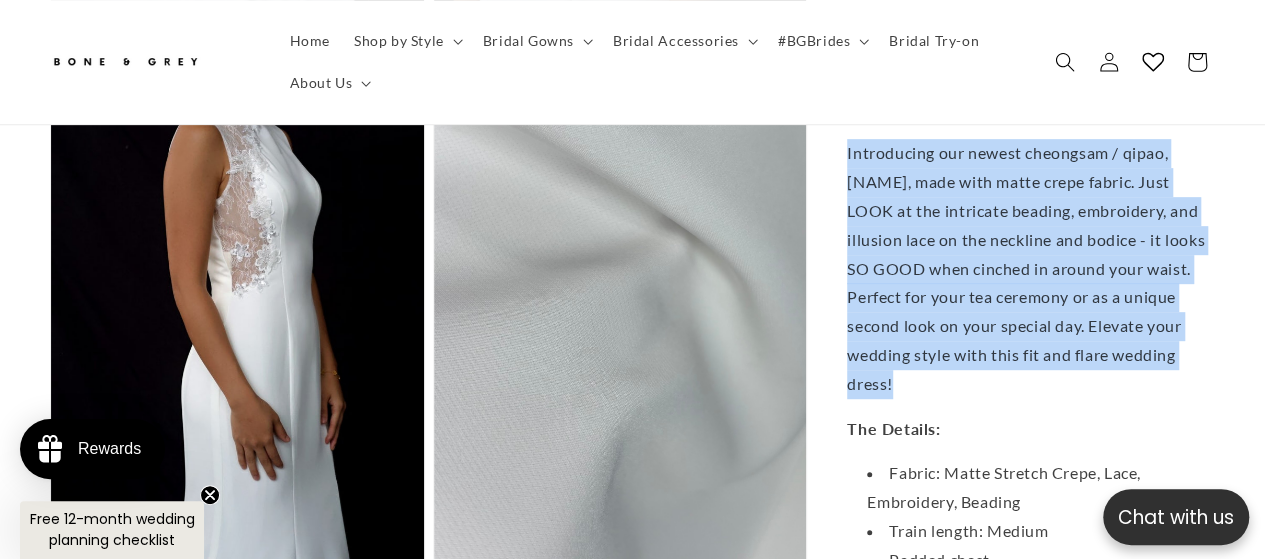 drag, startPoint x: 897, startPoint y: 425, endPoint x: 882, endPoint y: 364, distance: 62.817196 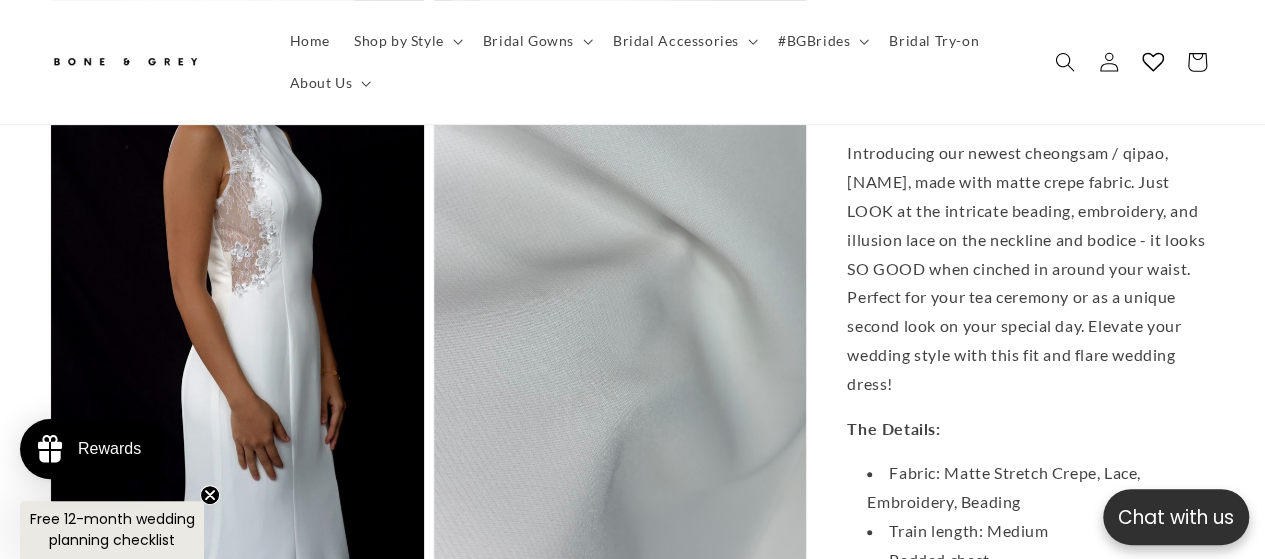click on "Introducing our newest cheongsam / qipao, [NAME], made with matte crepe fabric. Just LOOK at the intricate beading, embroidery, and illusion lace on the neckline and bodice - it looks SO GOOD when cinched in around your waist. Perfect for your tea ceremony or as a unique second look on your special day. Elevate your wedding style with this fit and flare wedding dress!" at bounding box center (1031, 269) 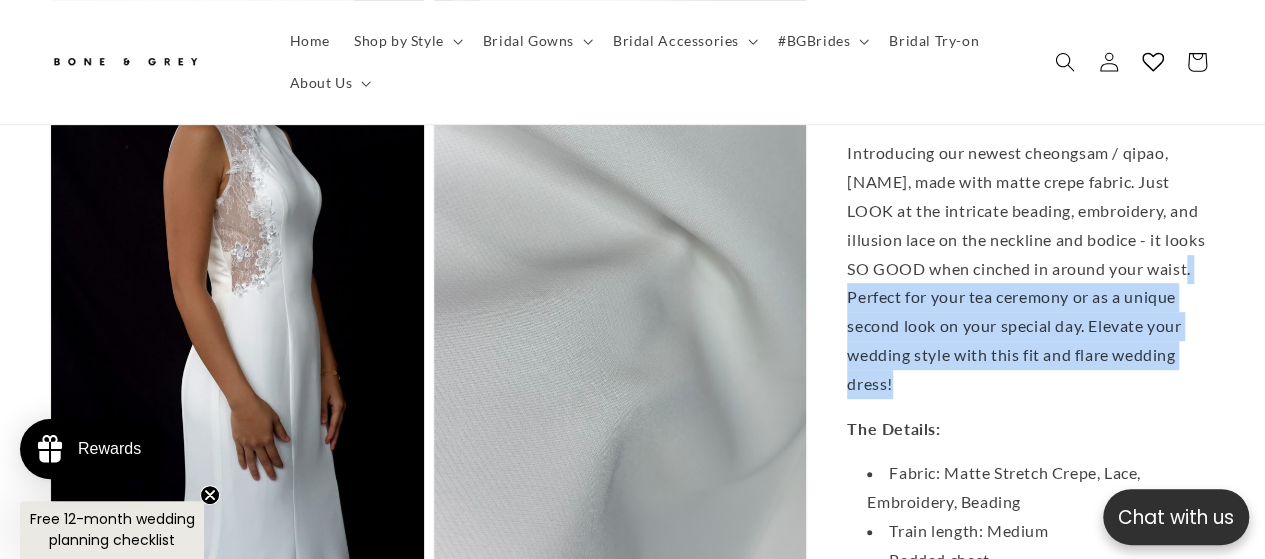 drag, startPoint x: 868, startPoint y: 347, endPoint x: 895, endPoint y: 422, distance: 79.71198 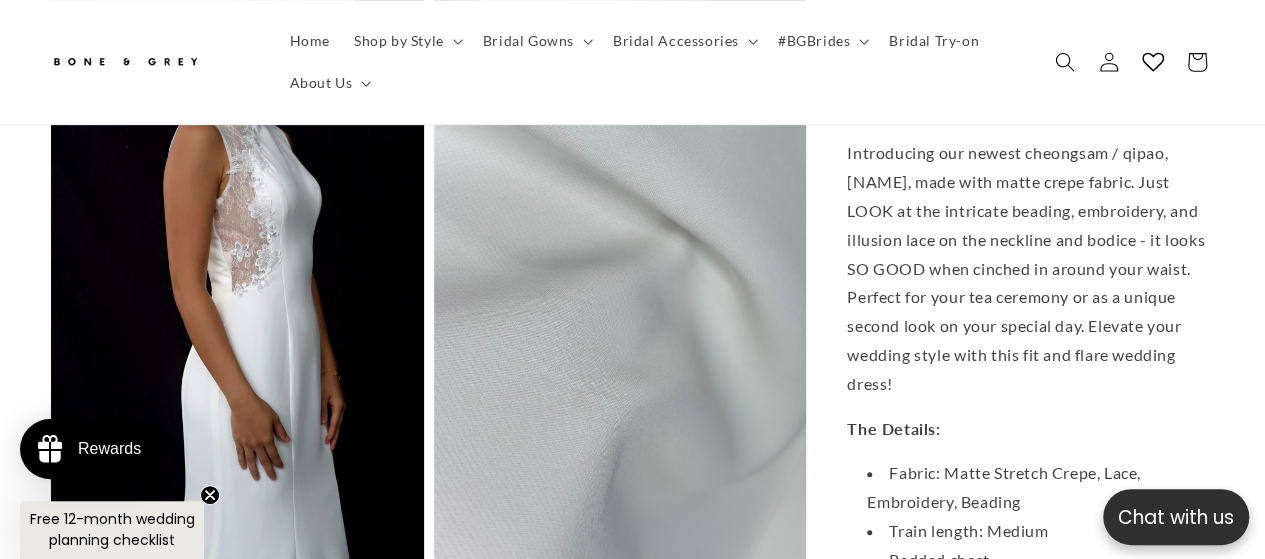 scroll, scrollTop: 0, scrollLeft: 416, axis: horizontal 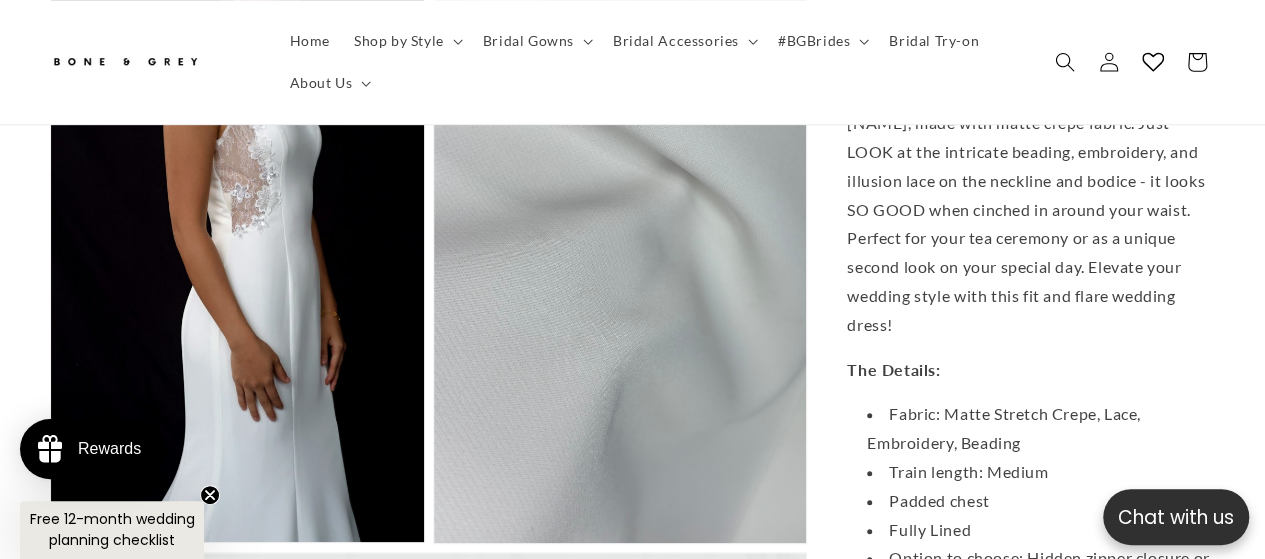 click on "Introducing our newest cheongsam / qipao, [NAME], made with matte crepe fabric. Just LOOK at the intricate beading, embroidery, and illusion lace on the neckline and bodice - it looks SO GOOD when cinched in around your waist. Perfect for your tea ceremony or as a unique second look on your special day. Elevate your wedding style with this fit and flare wedding dress!" at bounding box center (1031, 210) 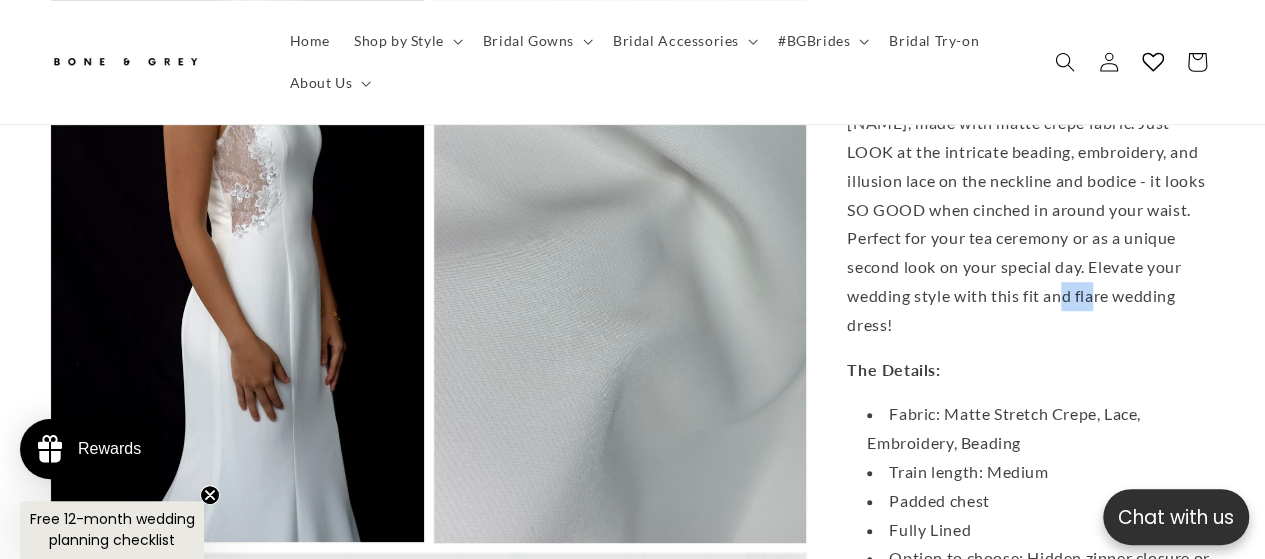 click on "Introducing our newest cheongsam / qipao, [NAME], made with matte crepe fabric. Just LOOK at the intricate beading, embroidery, and illusion lace on the neckline and bodice - it looks SO GOOD when cinched in around your waist. Perfect for your tea ceremony or as a unique second look on your special day. Elevate your wedding style with this fit and flare wedding dress!" at bounding box center (1031, 210) 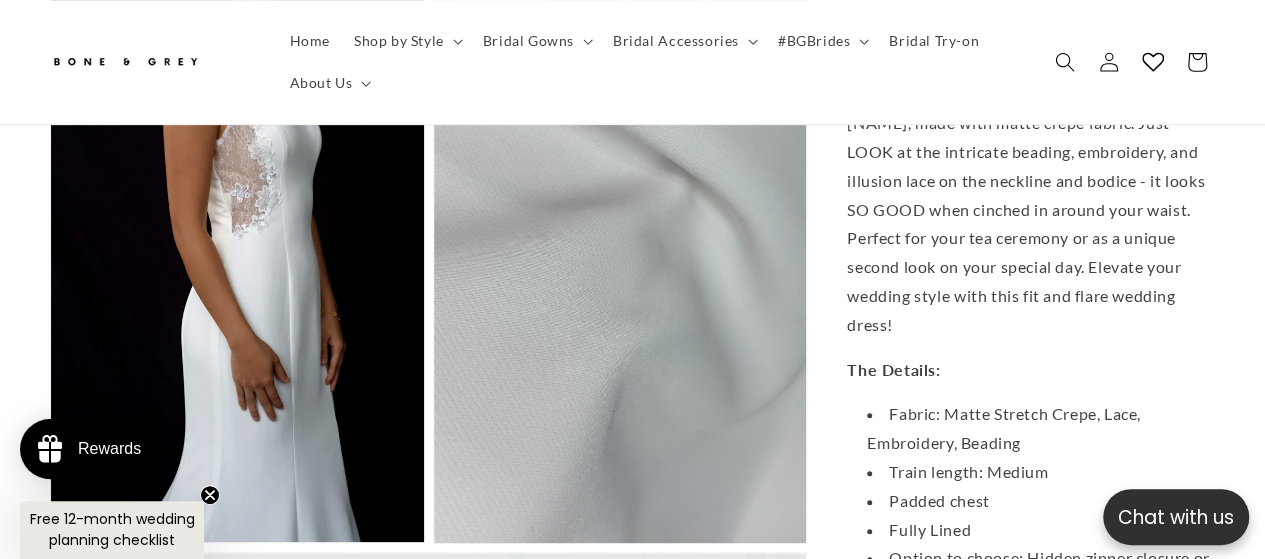 scroll, scrollTop: 0, scrollLeft: 831, axis: horizontal 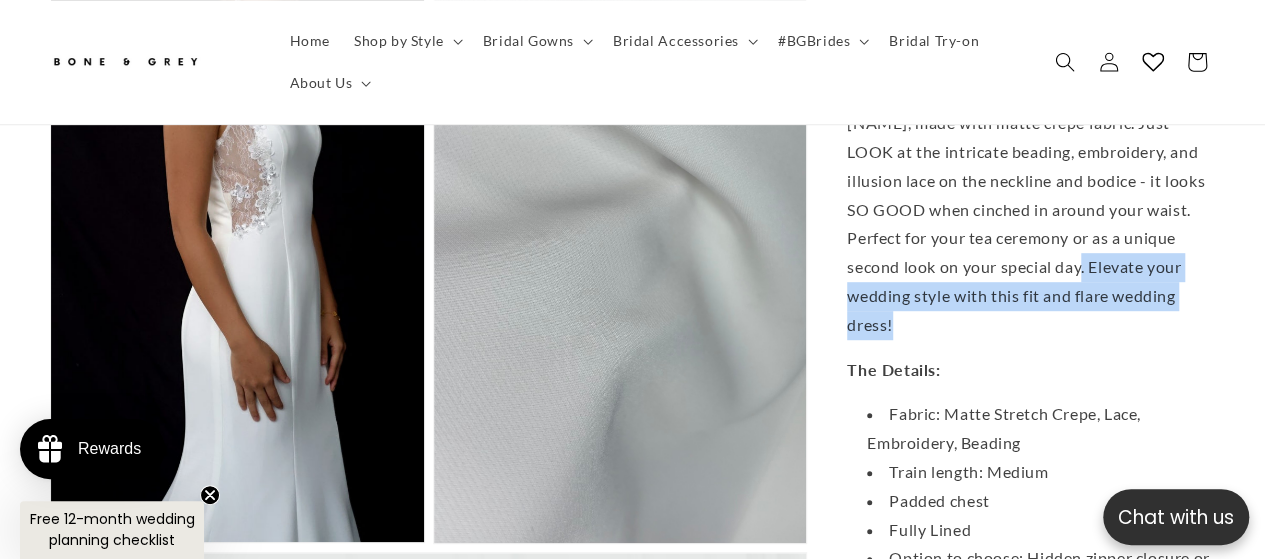drag, startPoint x: 1101, startPoint y: 309, endPoint x: 1098, endPoint y: 360, distance: 51.088158 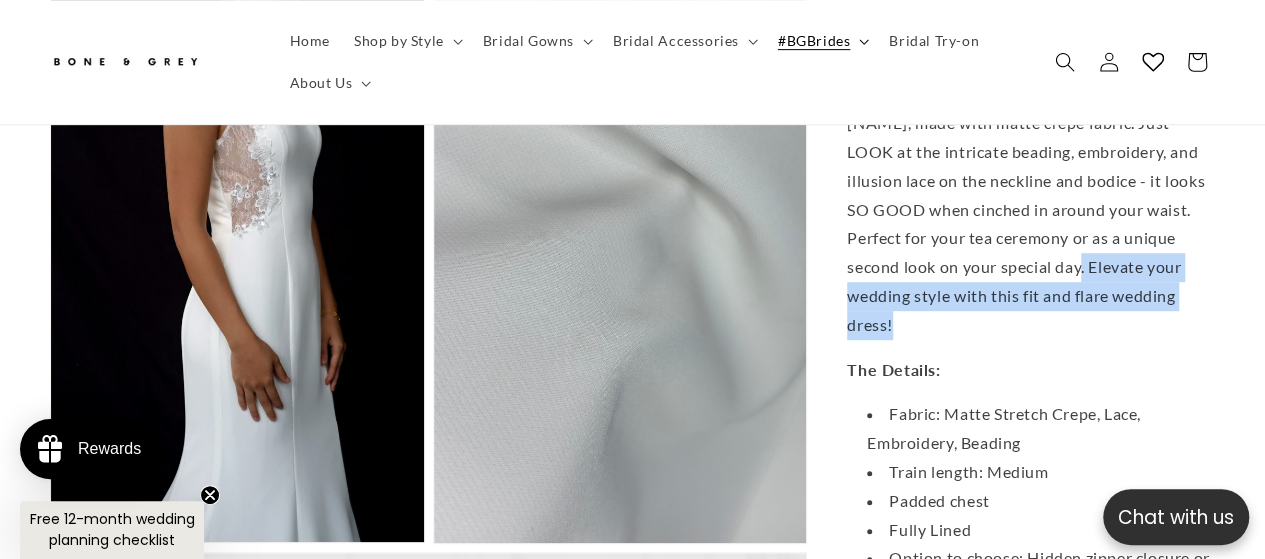 scroll, scrollTop: 0, scrollLeft: 831, axis: horizontal 